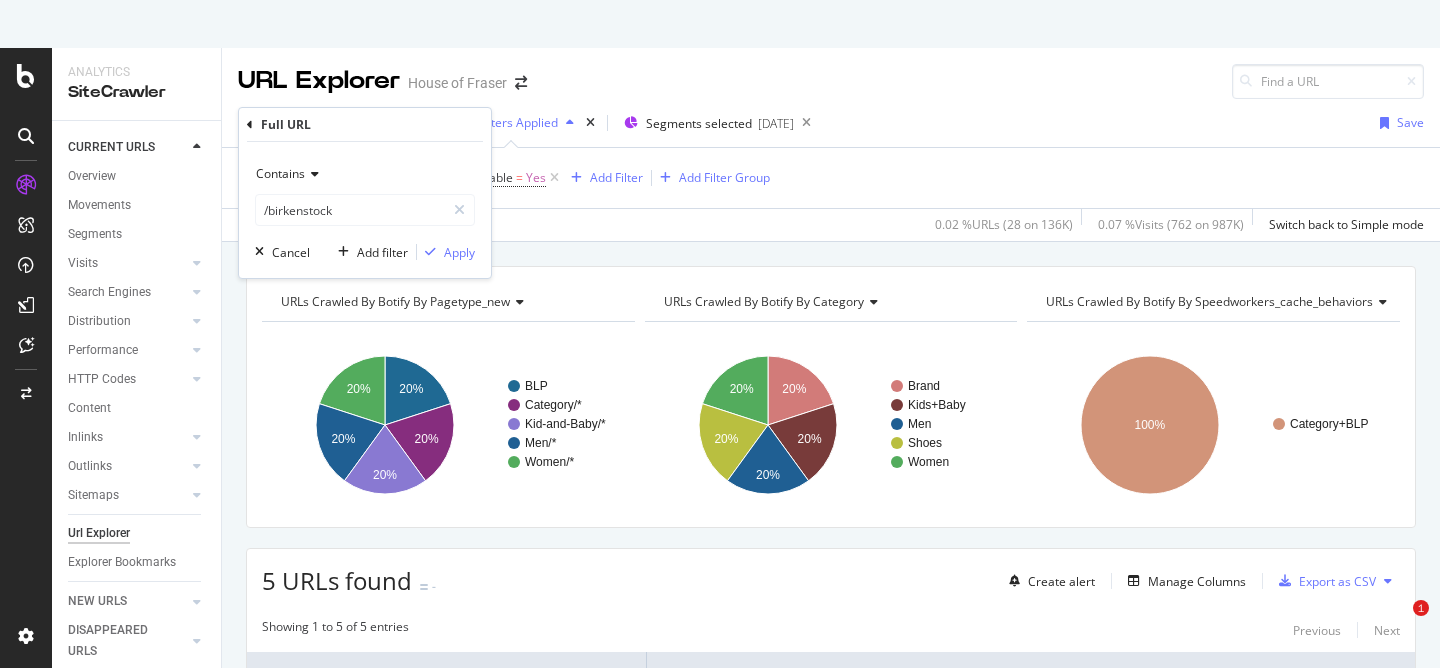 scroll, scrollTop: 0, scrollLeft: 0, axis: both 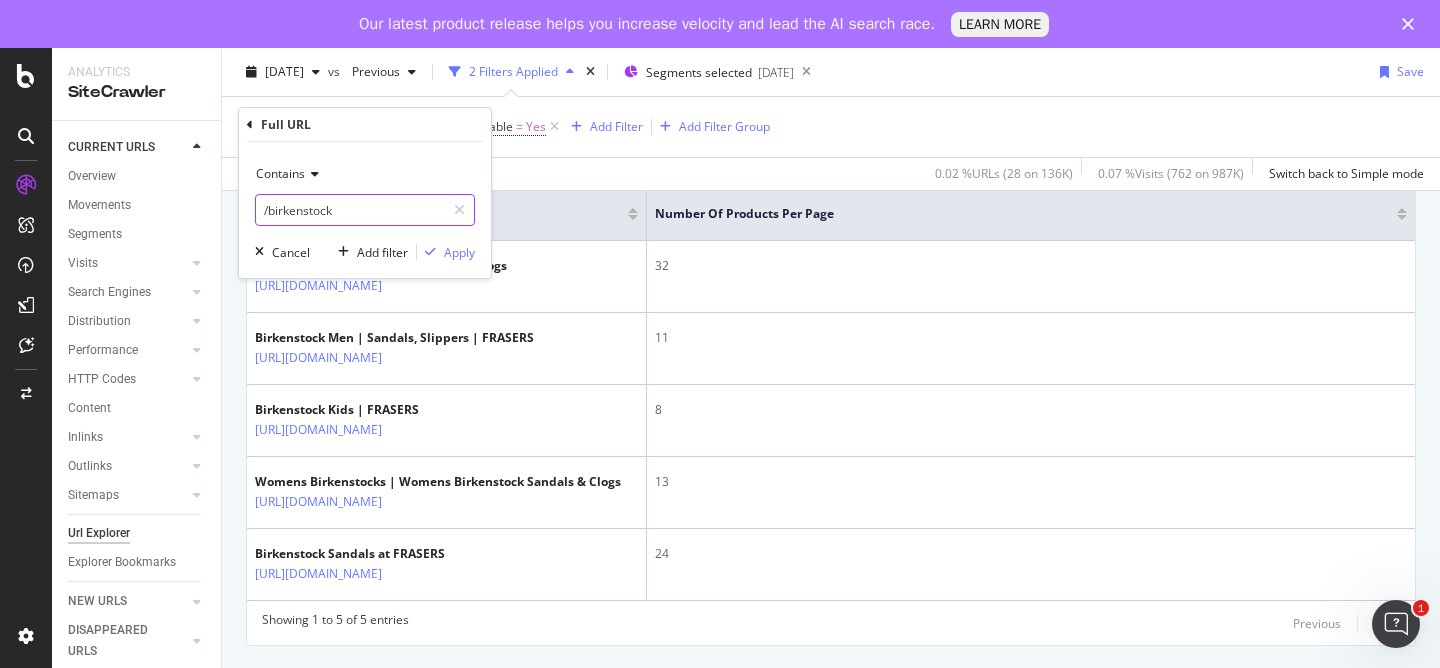click on "/birkenstock" at bounding box center [350, 210] 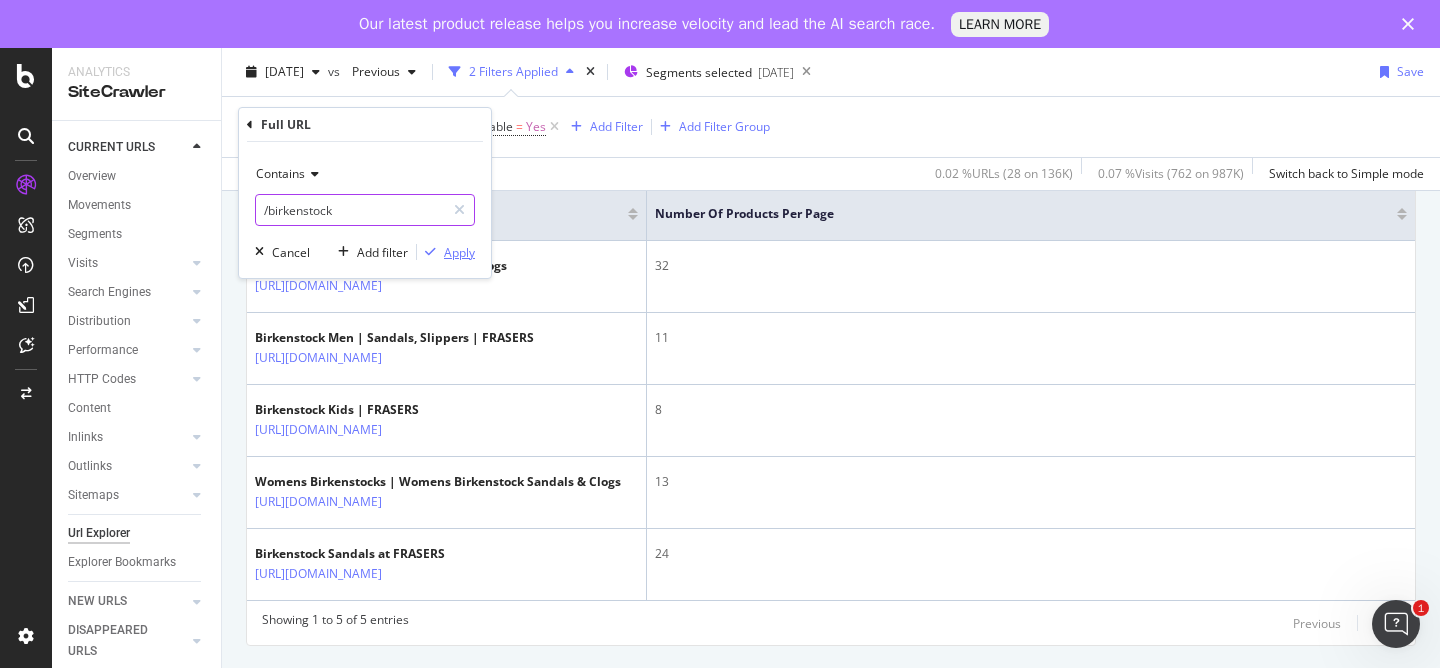 paste on "sweaty-[PERSON_NAME]" 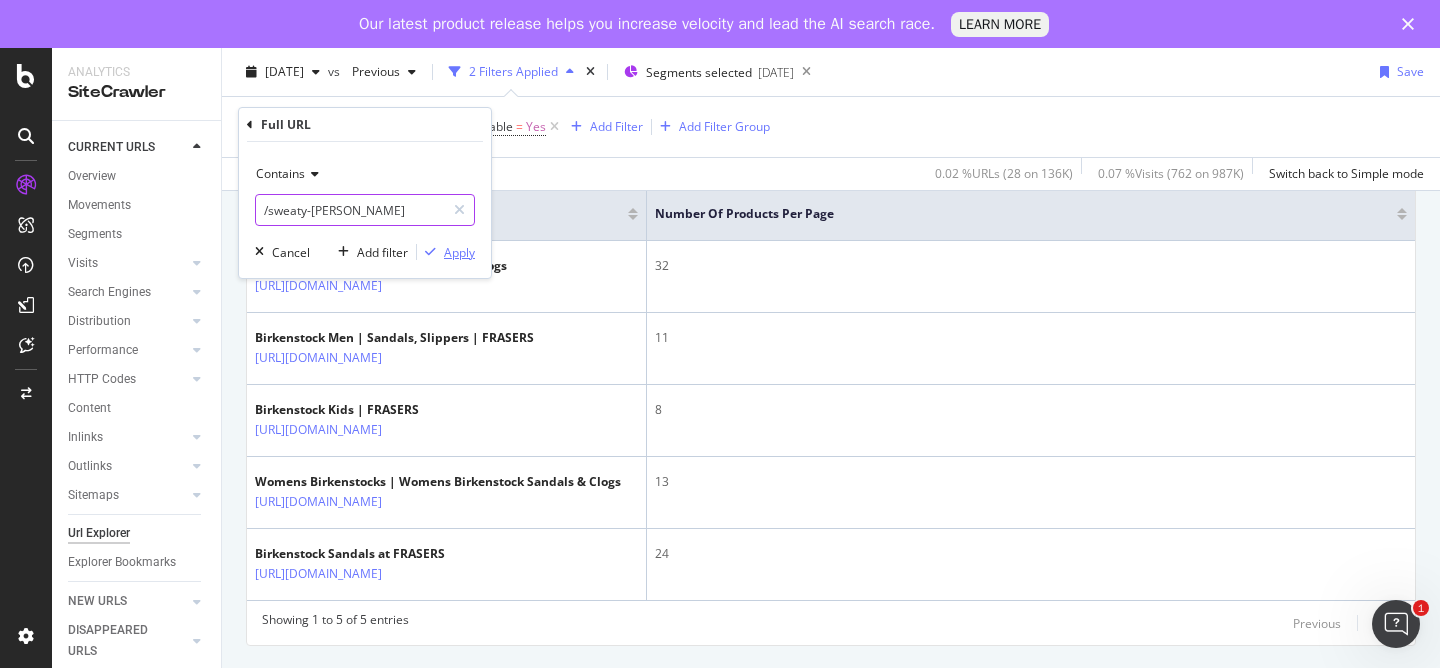 type on "/sweaty-[PERSON_NAME]" 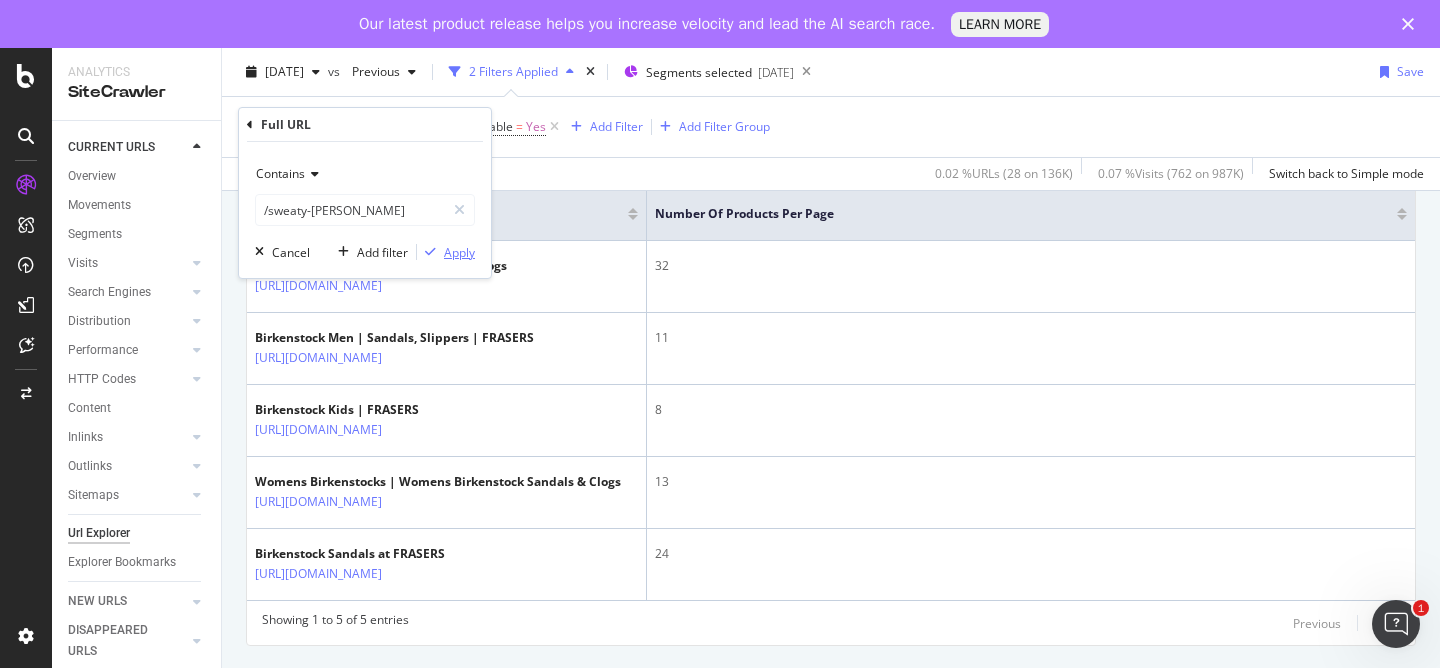 click on "Apply" at bounding box center [459, 252] 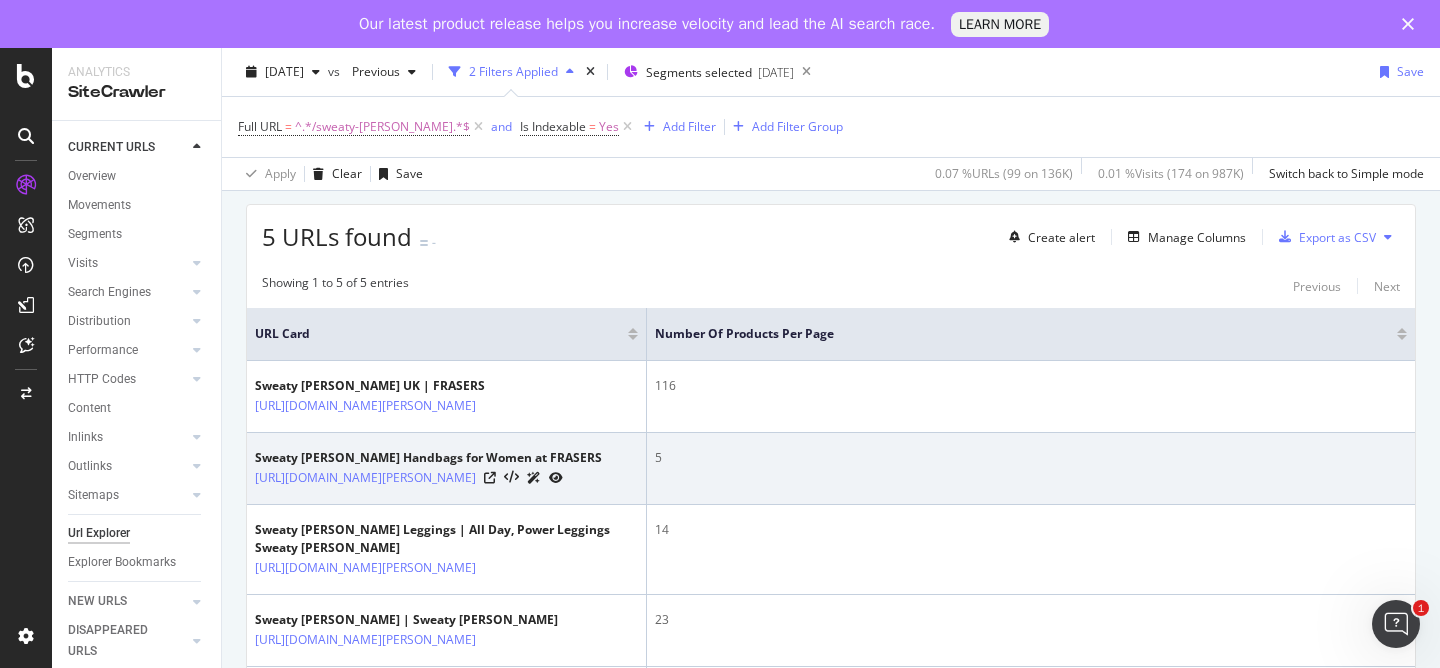 scroll, scrollTop: 372, scrollLeft: 0, axis: vertical 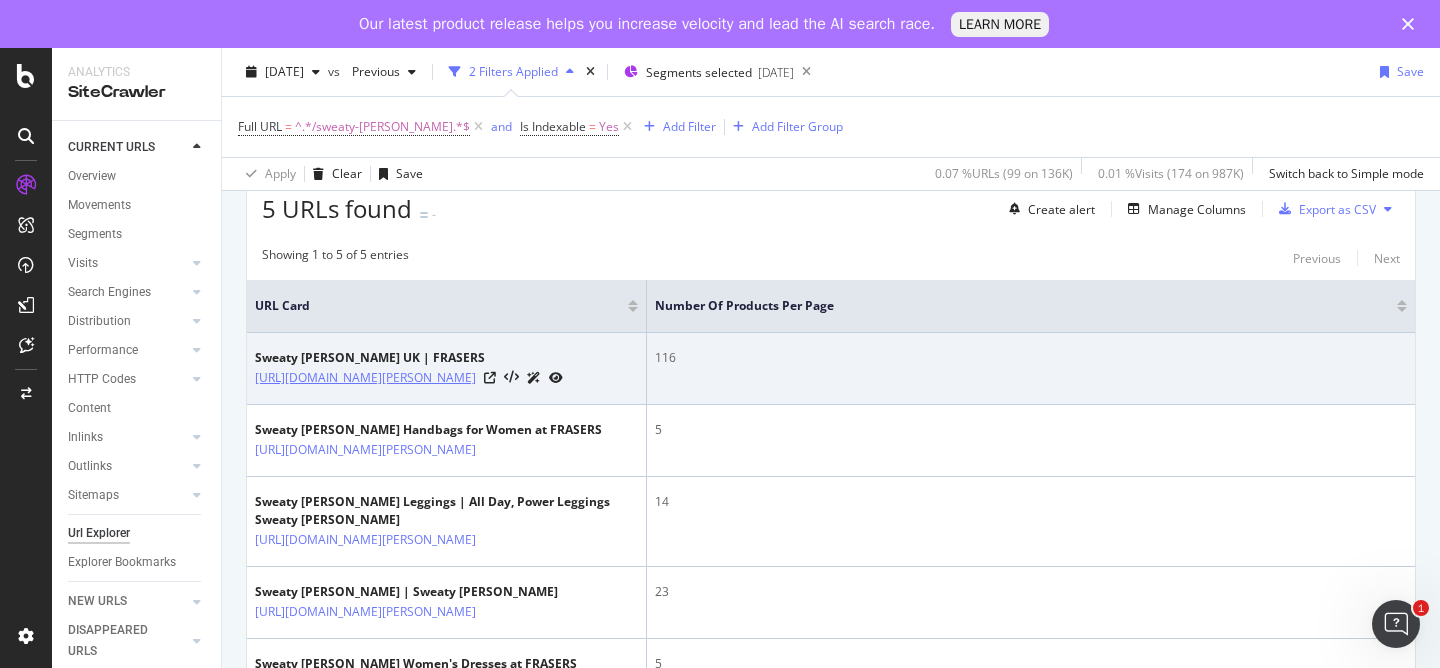 copy on "/brand/sweaty-[PERSON_NAME]" 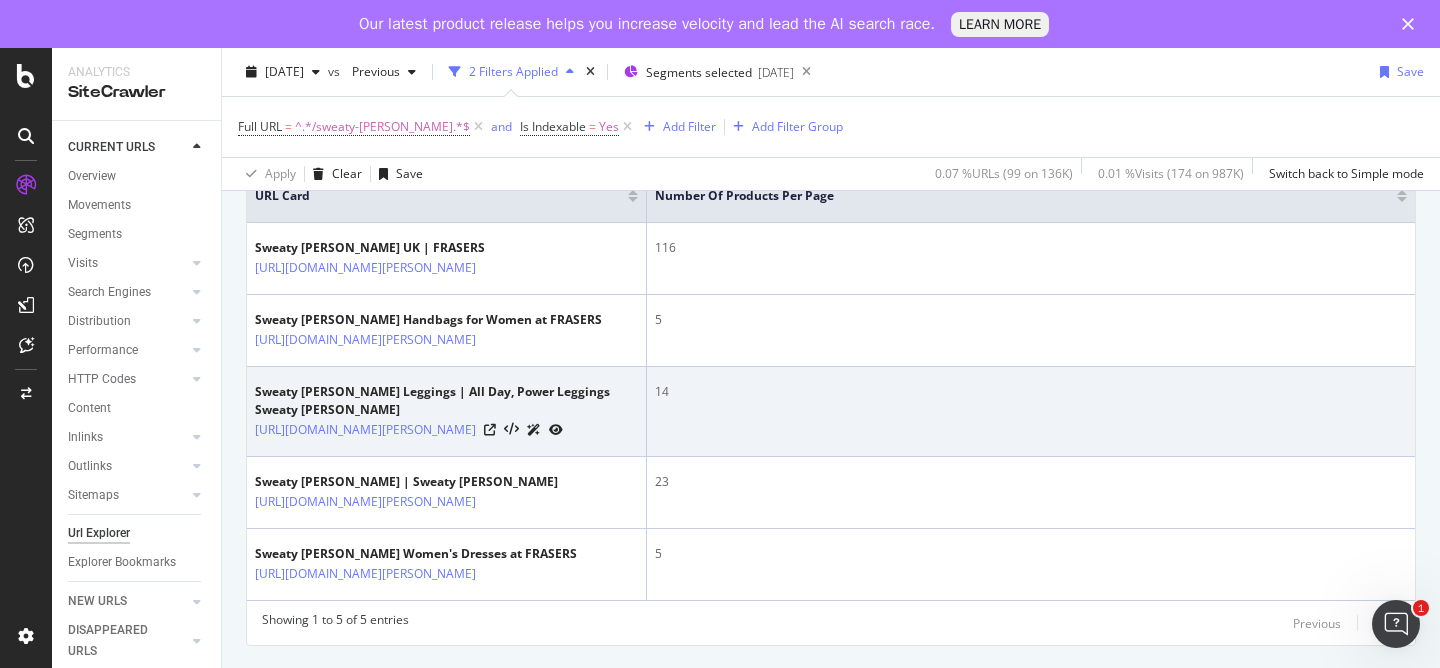 scroll, scrollTop: 533, scrollLeft: 0, axis: vertical 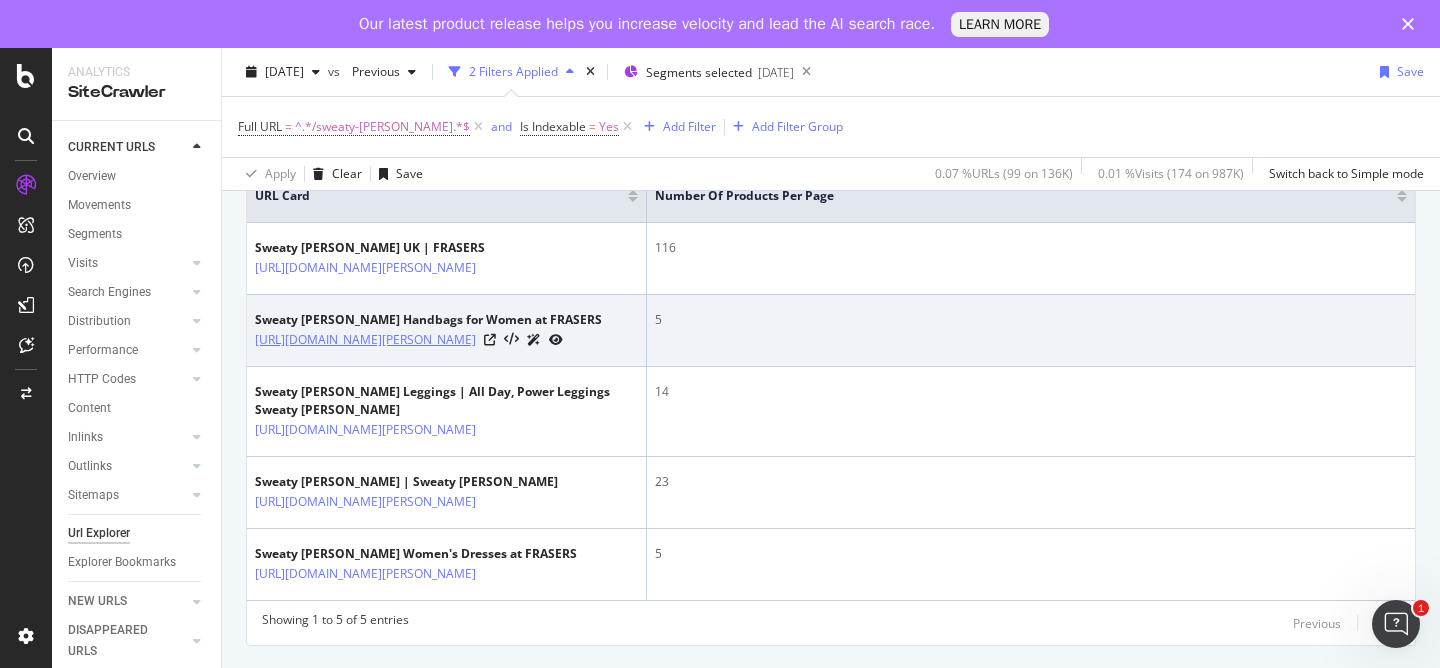 drag, startPoint x: 509, startPoint y: 340, endPoint x: 437, endPoint y: 300, distance: 82.36504 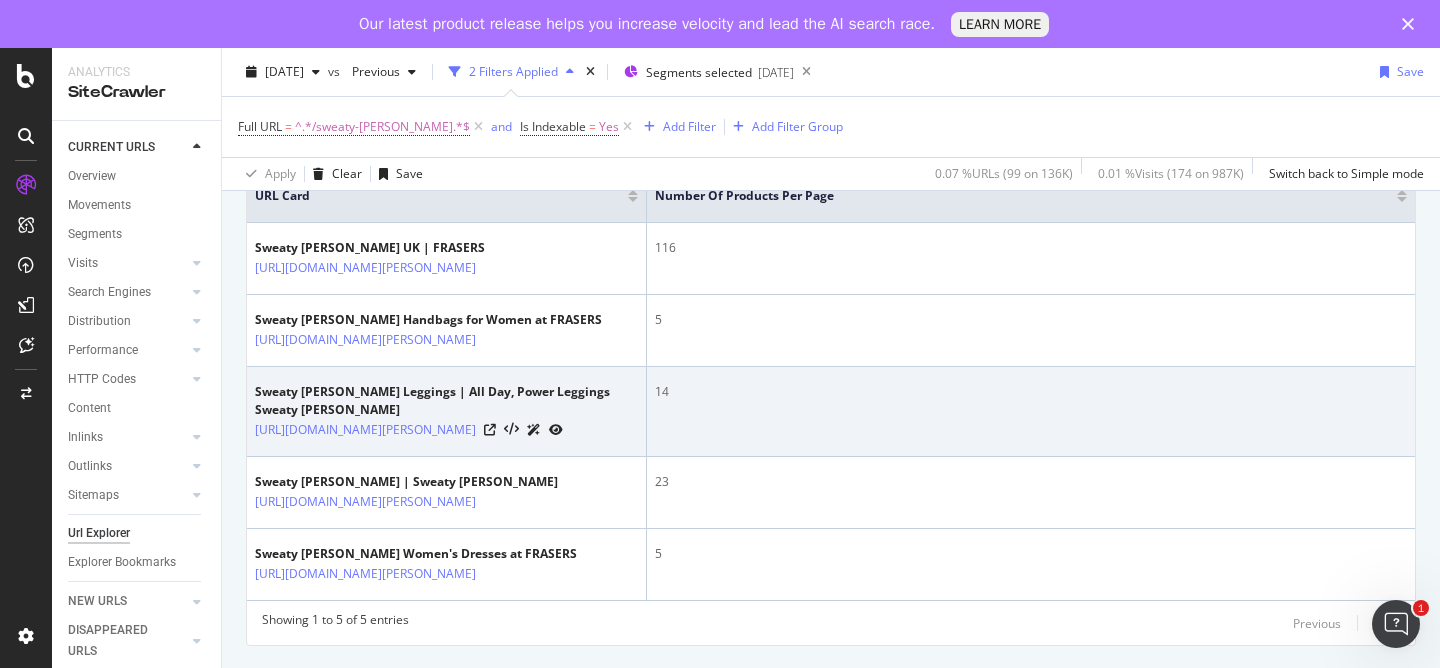 scroll, scrollTop: 560, scrollLeft: 0, axis: vertical 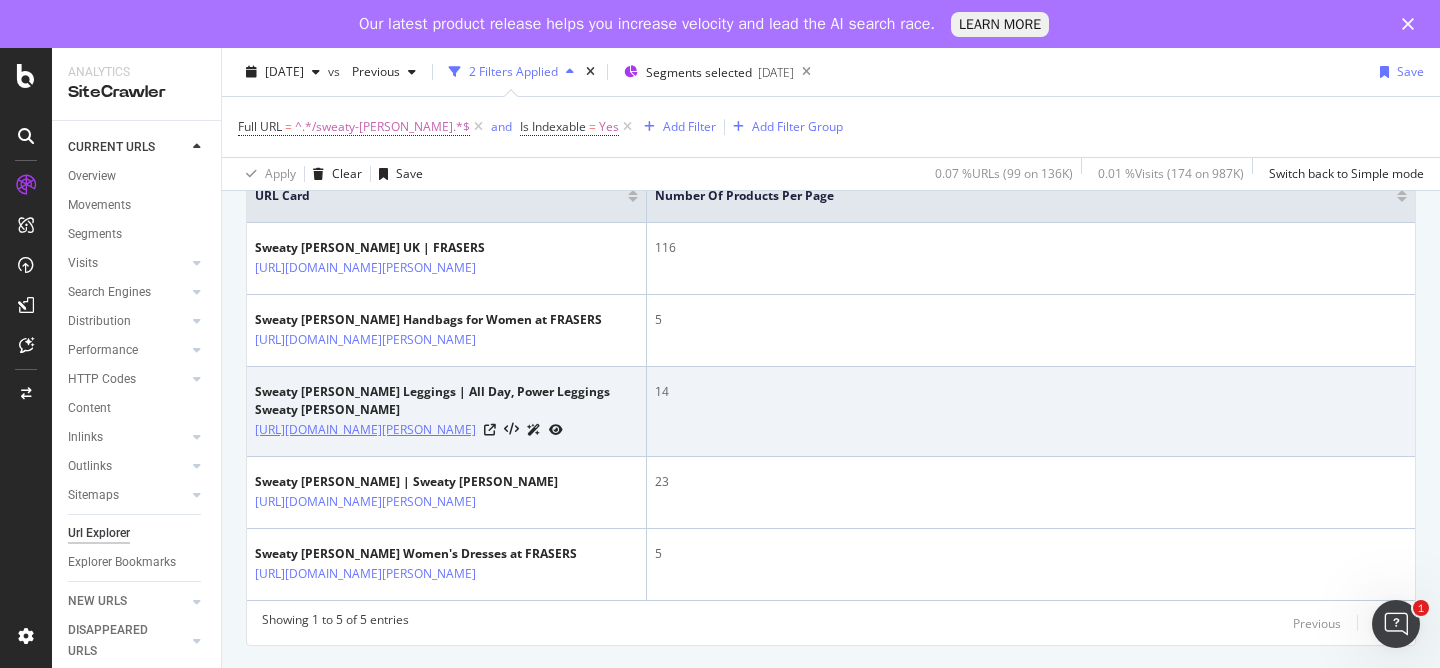 drag, startPoint x: 558, startPoint y: 398, endPoint x: 438, endPoint y: 372, distance: 122.78436 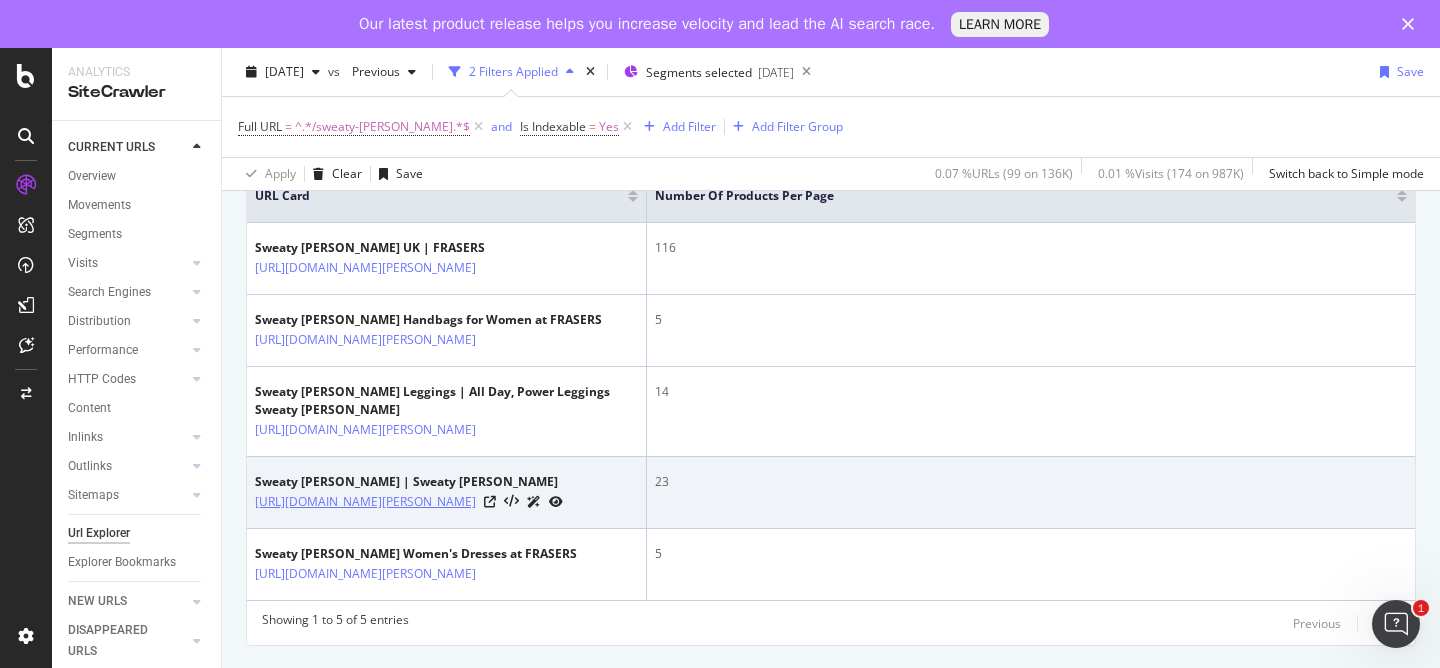 drag, startPoint x: 559, startPoint y: 492, endPoint x: 438, endPoint y: 463, distance: 124.42668 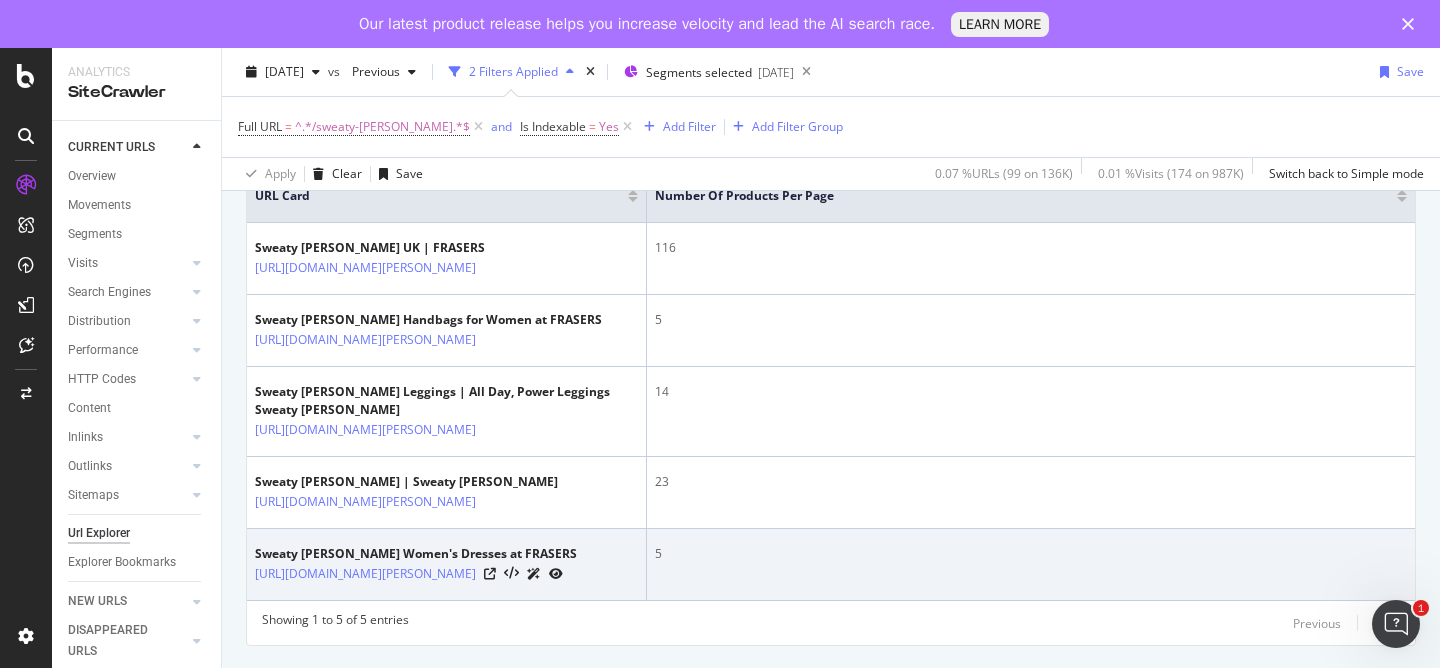 click on "Sweaty [PERSON_NAME] Women's Dresses at FRASERS [URL][DOMAIN_NAME][PERSON_NAME]" at bounding box center (447, 565) 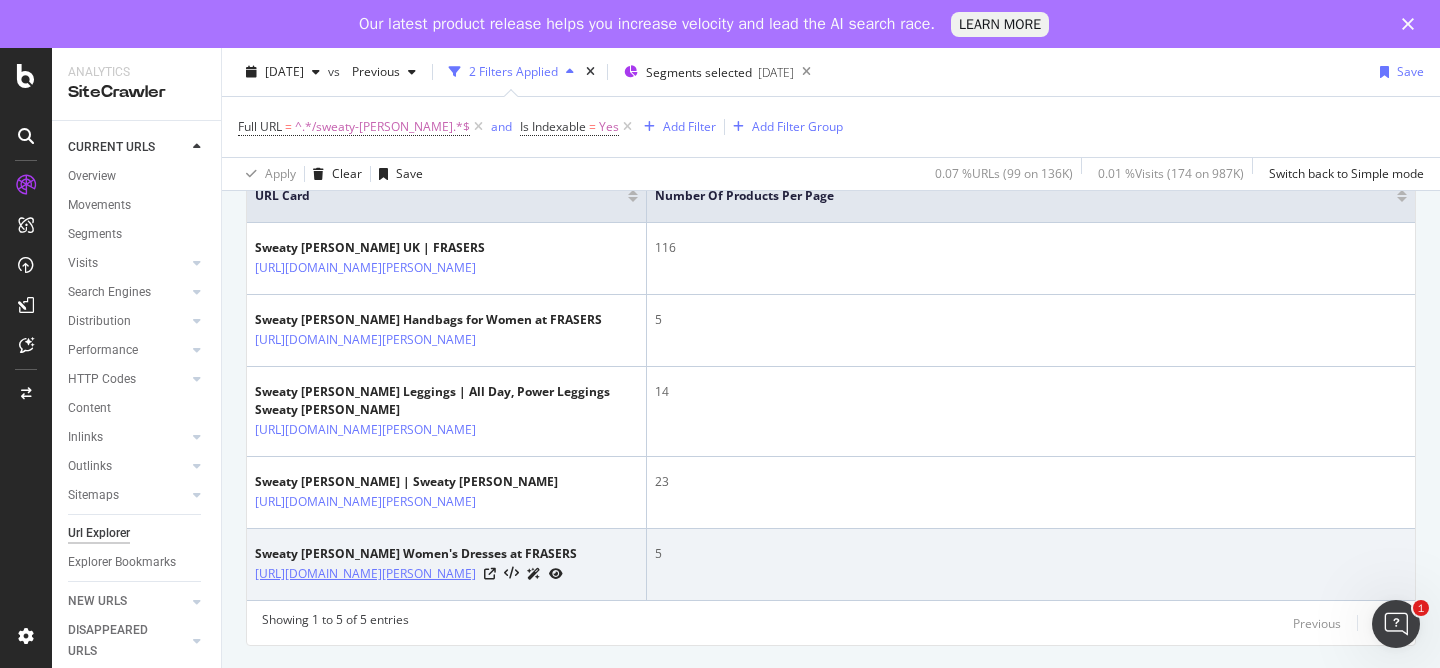 drag, startPoint x: 560, startPoint y: 580, endPoint x: 438, endPoint y: 555, distance: 124.53513 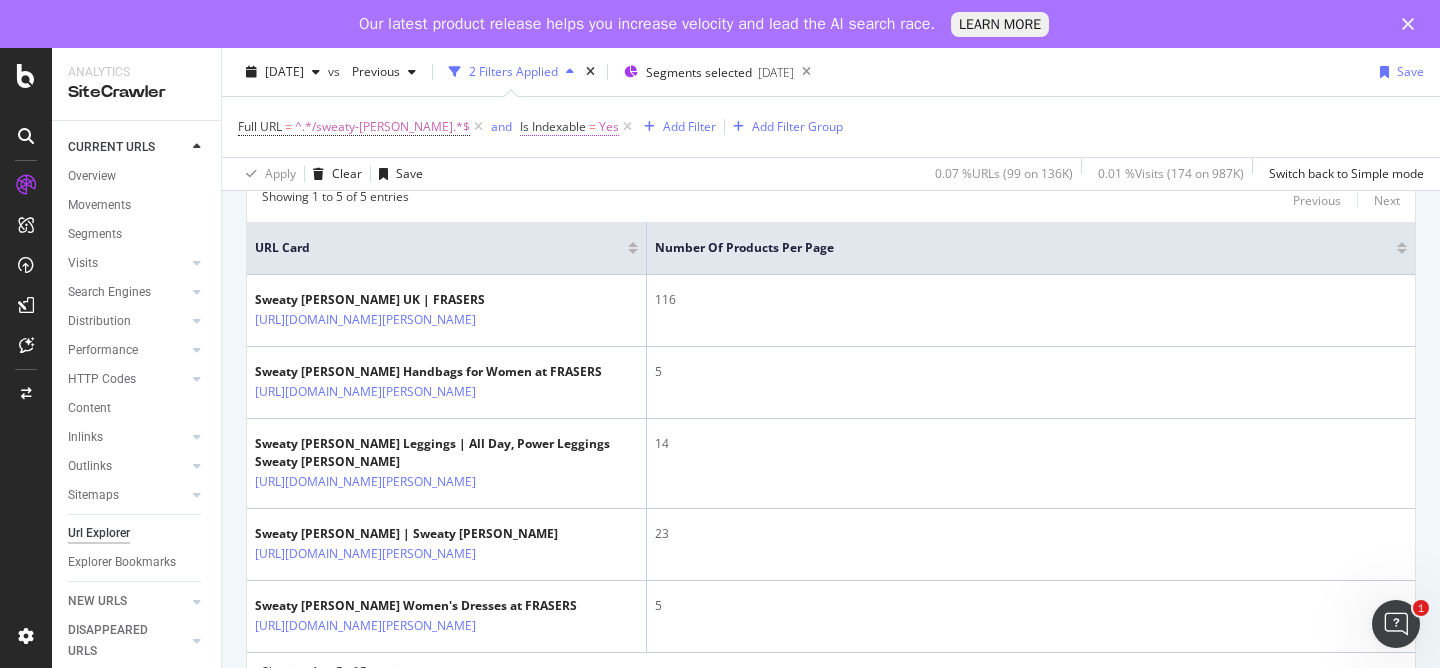 scroll, scrollTop: 173, scrollLeft: 0, axis: vertical 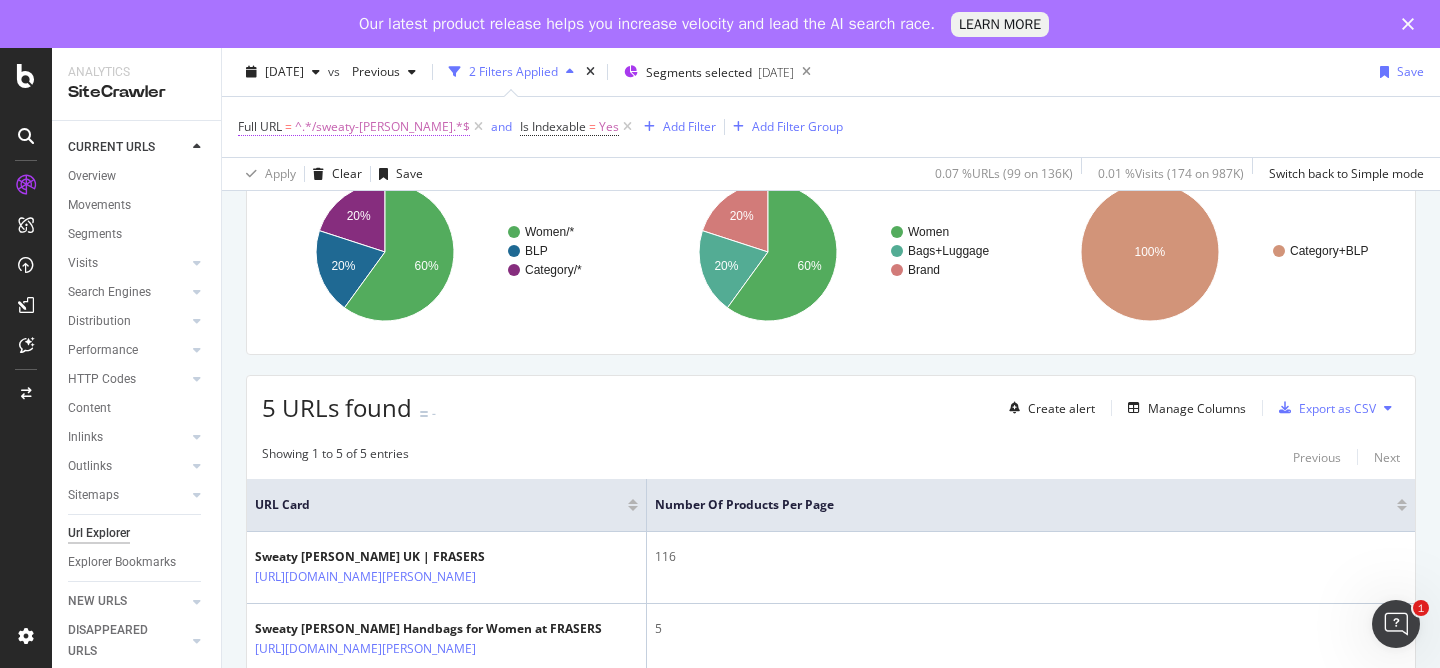click on "^.*/sweaty-[PERSON_NAME].*$" at bounding box center (382, 127) 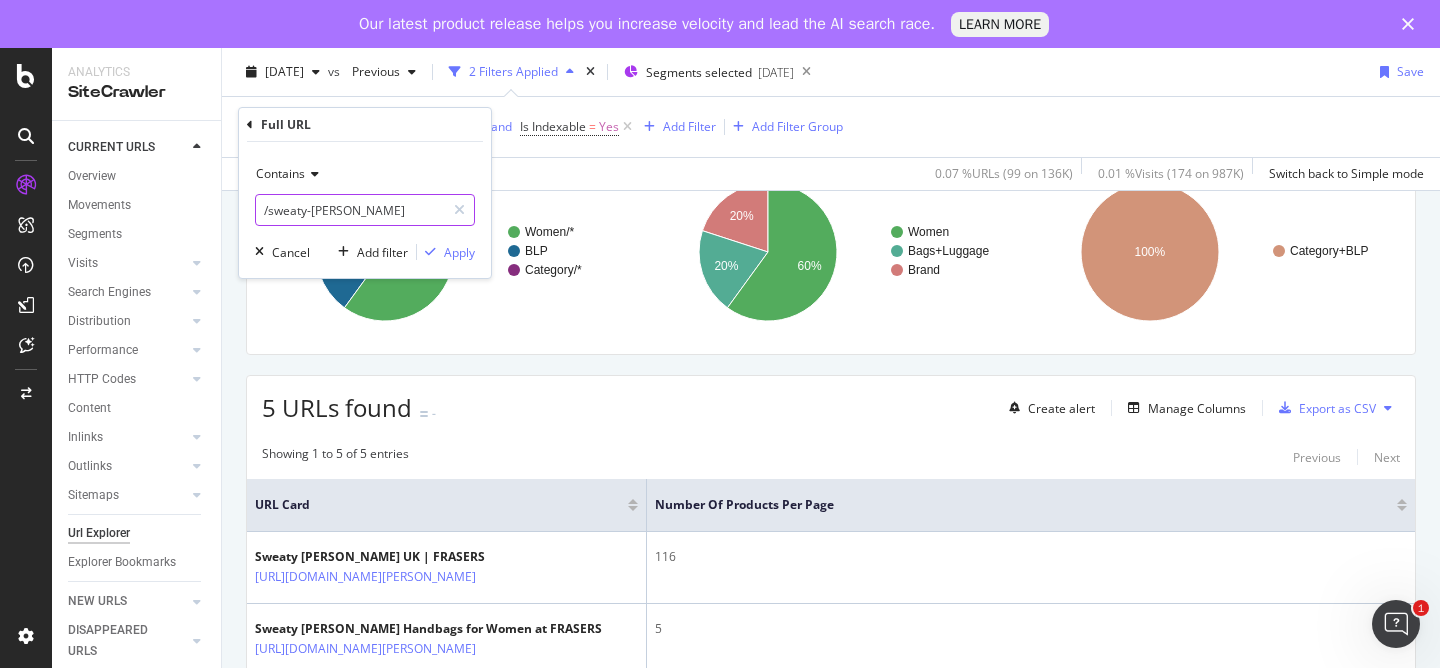 click on "/sweaty-[PERSON_NAME]" at bounding box center [350, 210] 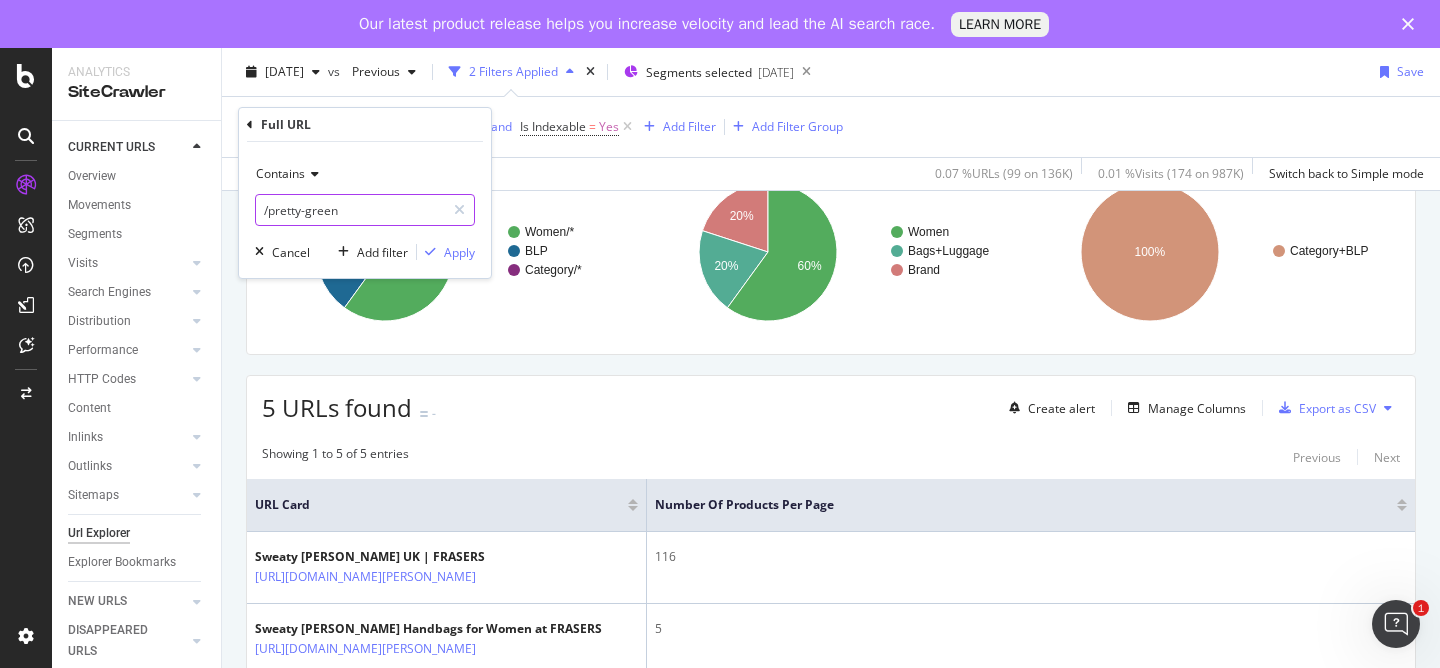 type on "/pretty-green" 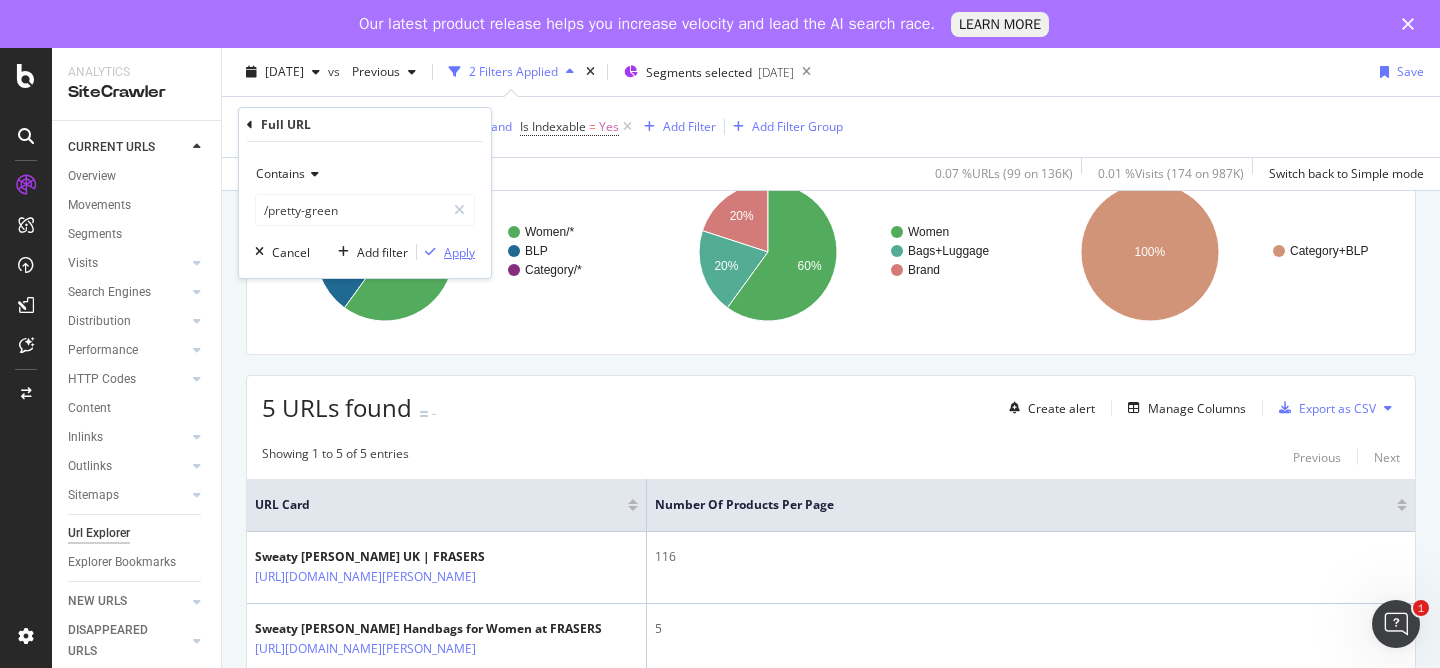 click on "Apply" at bounding box center (459, 252) 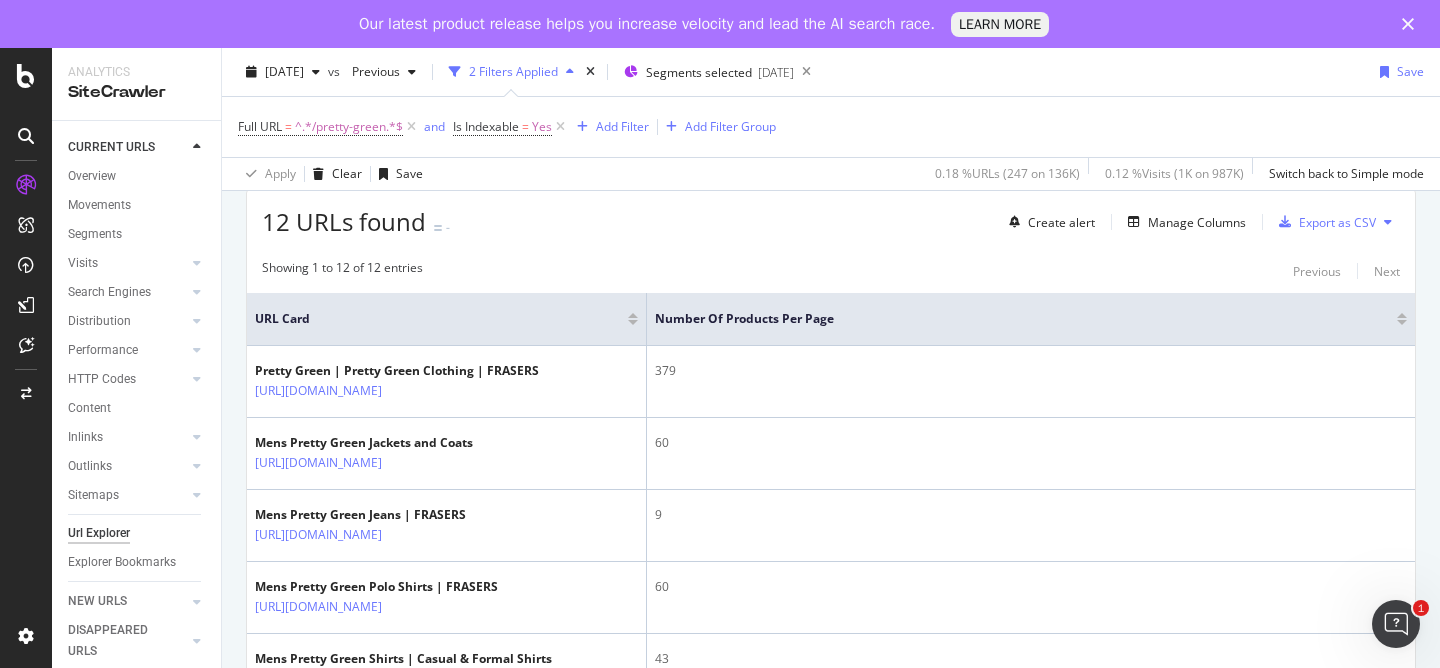 scroll, scrollTop: 424, scrollLeft: 0, axis: vertical 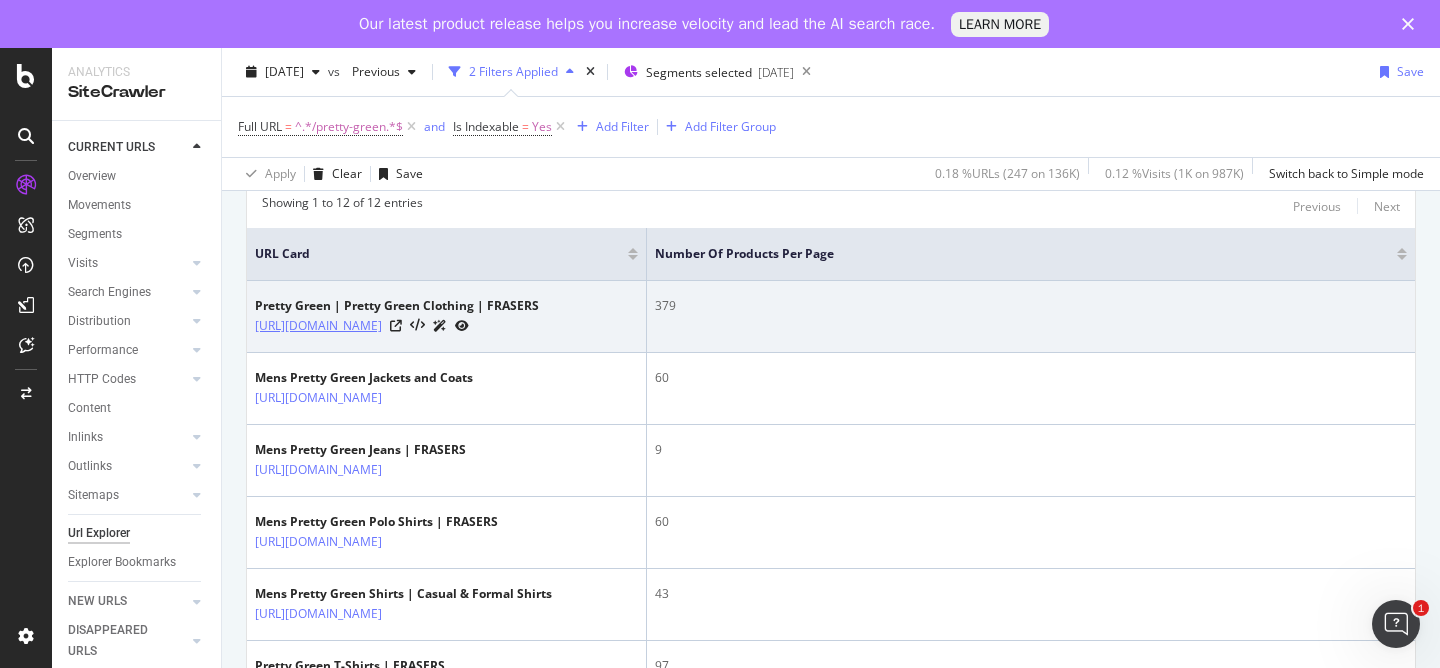 drag, startPoint x: 556, startPoint y: 329, endPoint x: 437, endPoint y: 333, distance: 119.06721 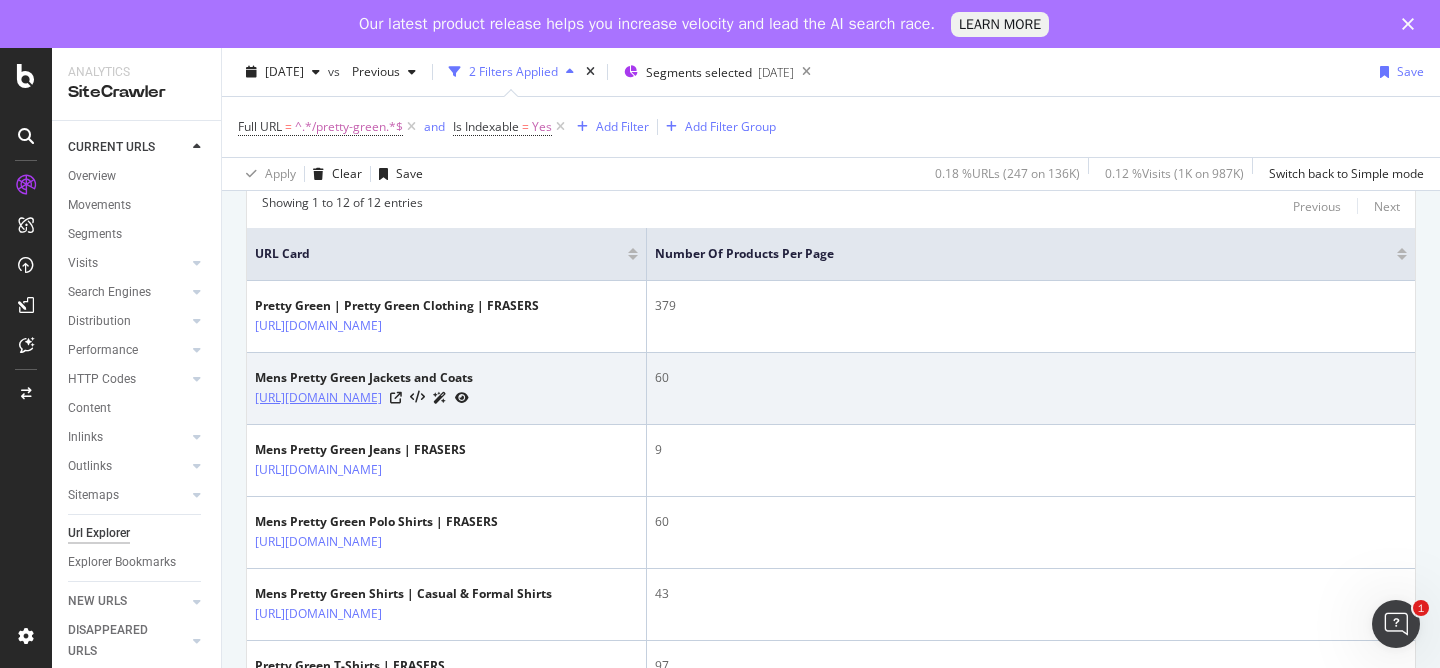 drag, startPoint x: 477, startPoint y: 433, endPoint x: 435, endPoint y: 400, distance: 53.413483 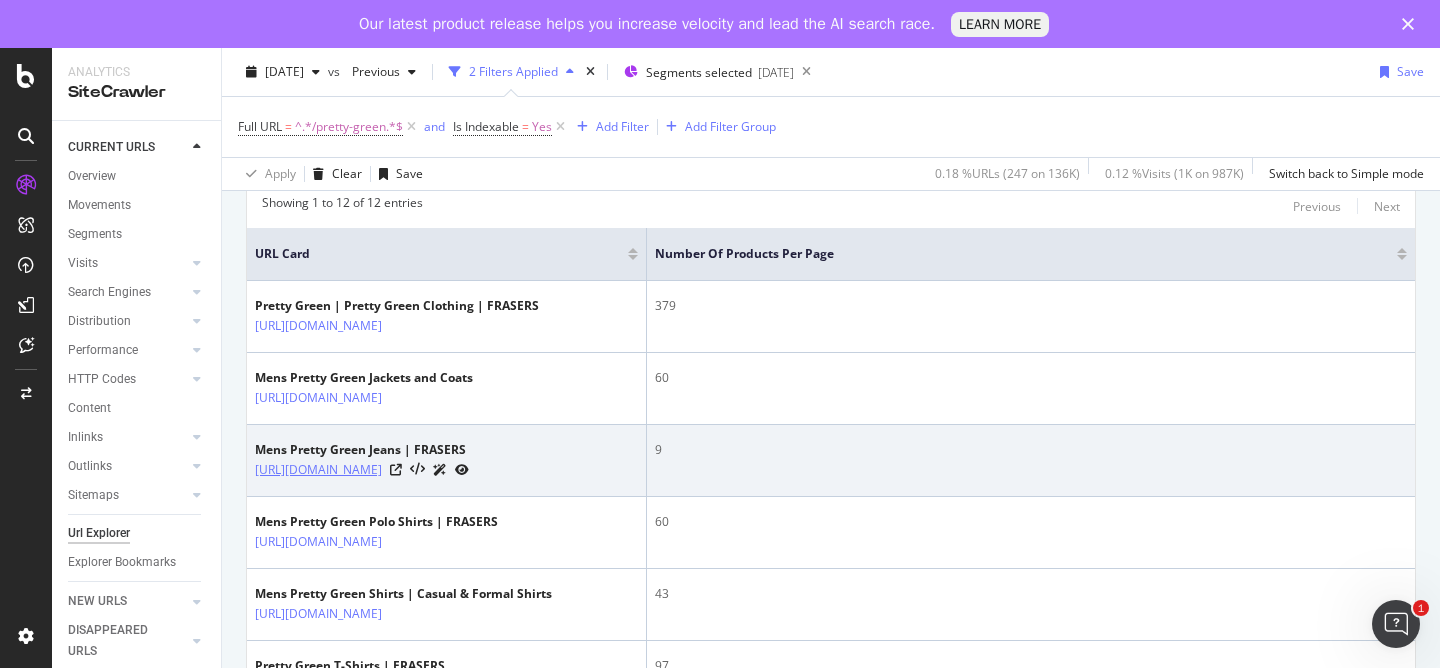copy on "/men/jeans/pretty-green" 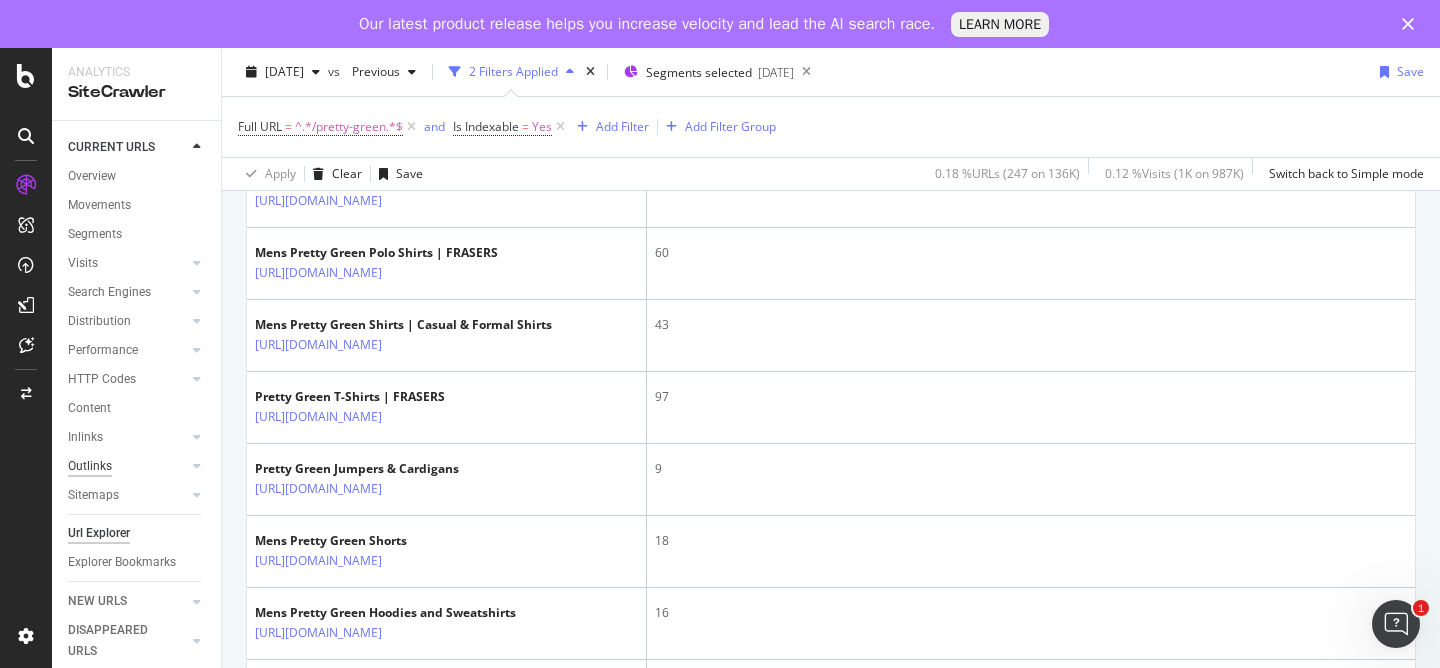scroll, scrollTop: 704, scrollLeft: 0, axis: vertical 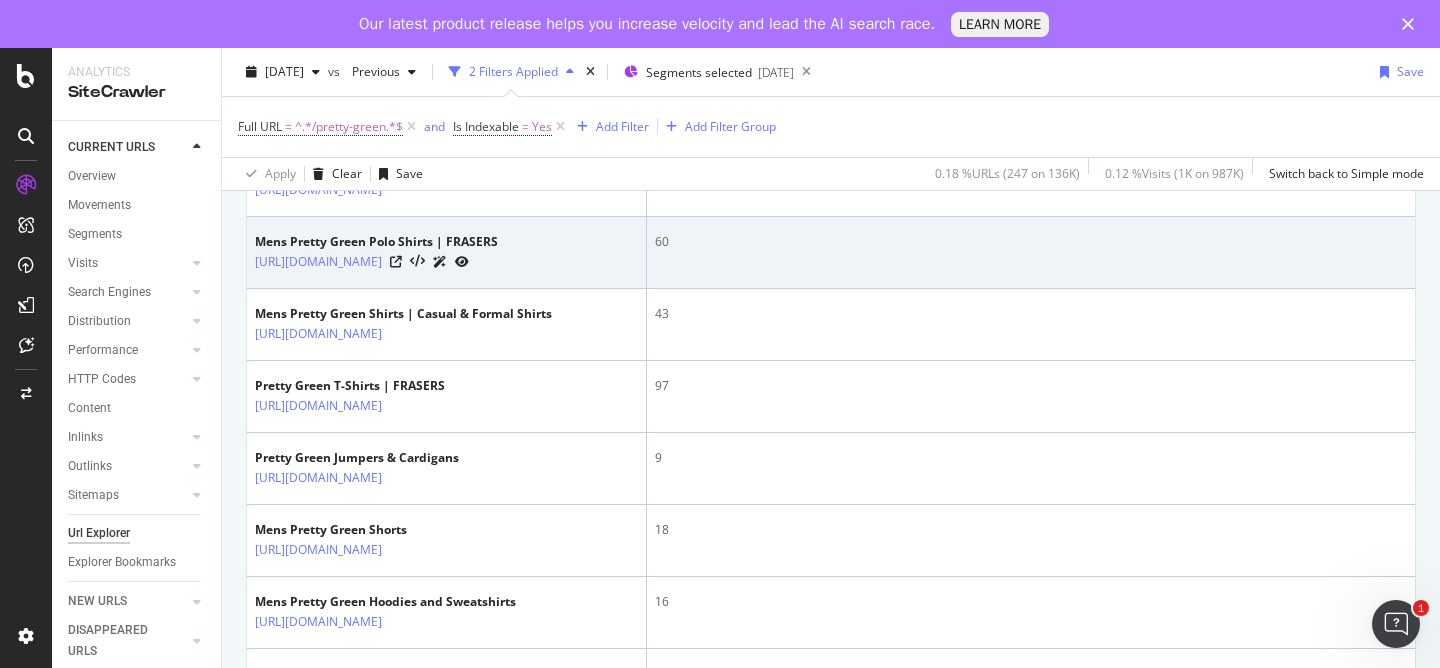 click on "Mens Pretty Green Polo Shirts | FRASERS [URL][DOMAIN_NAME]" at bounding box center [447, 253] 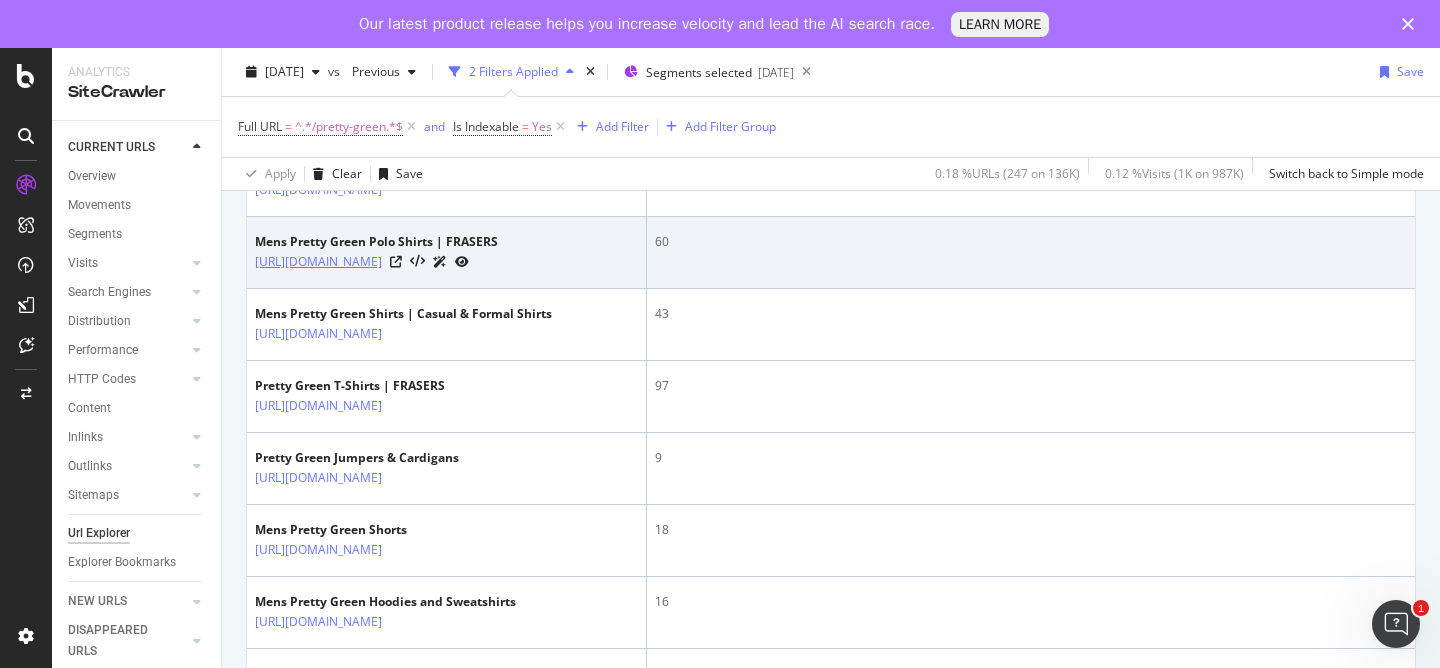 drag, startPoint x: 471, startPoint y: 340, endPoint x: 439, endPoint y: 299, distance: 52.009613 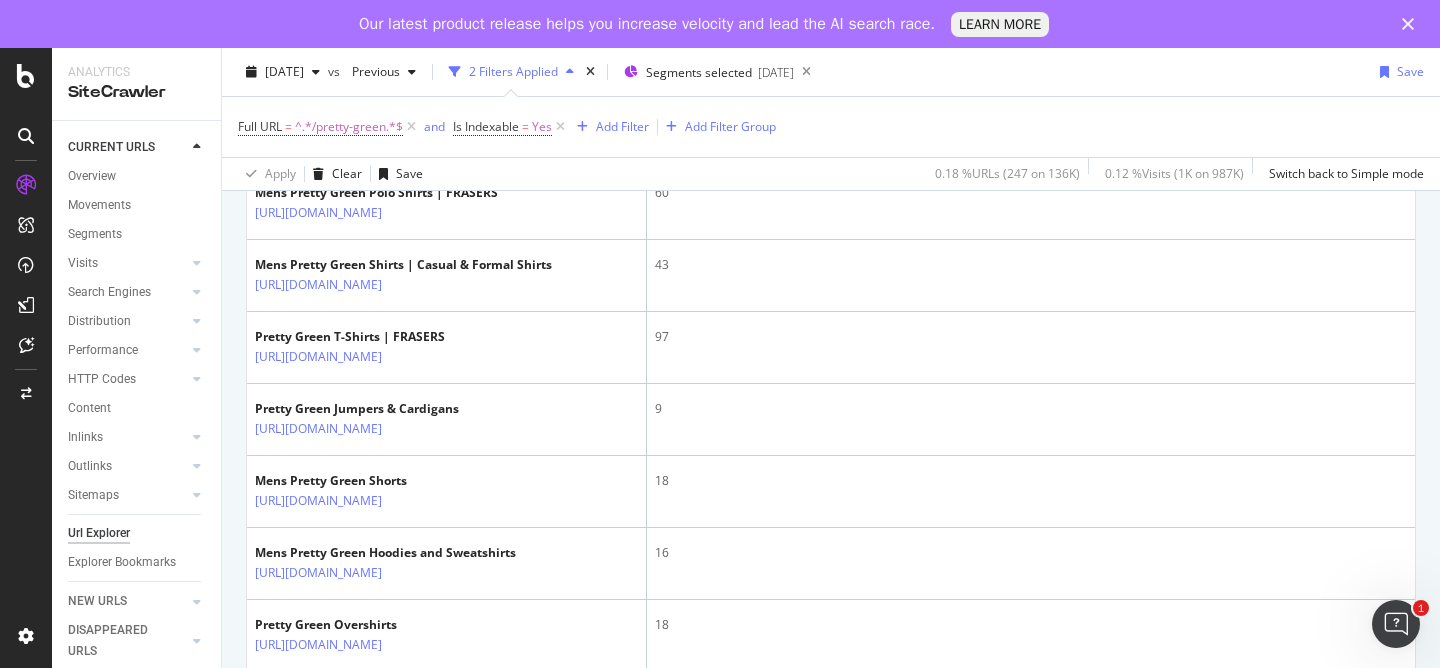 scroll, scrollTop: 754, scrollLeft: 0, axis: vertical 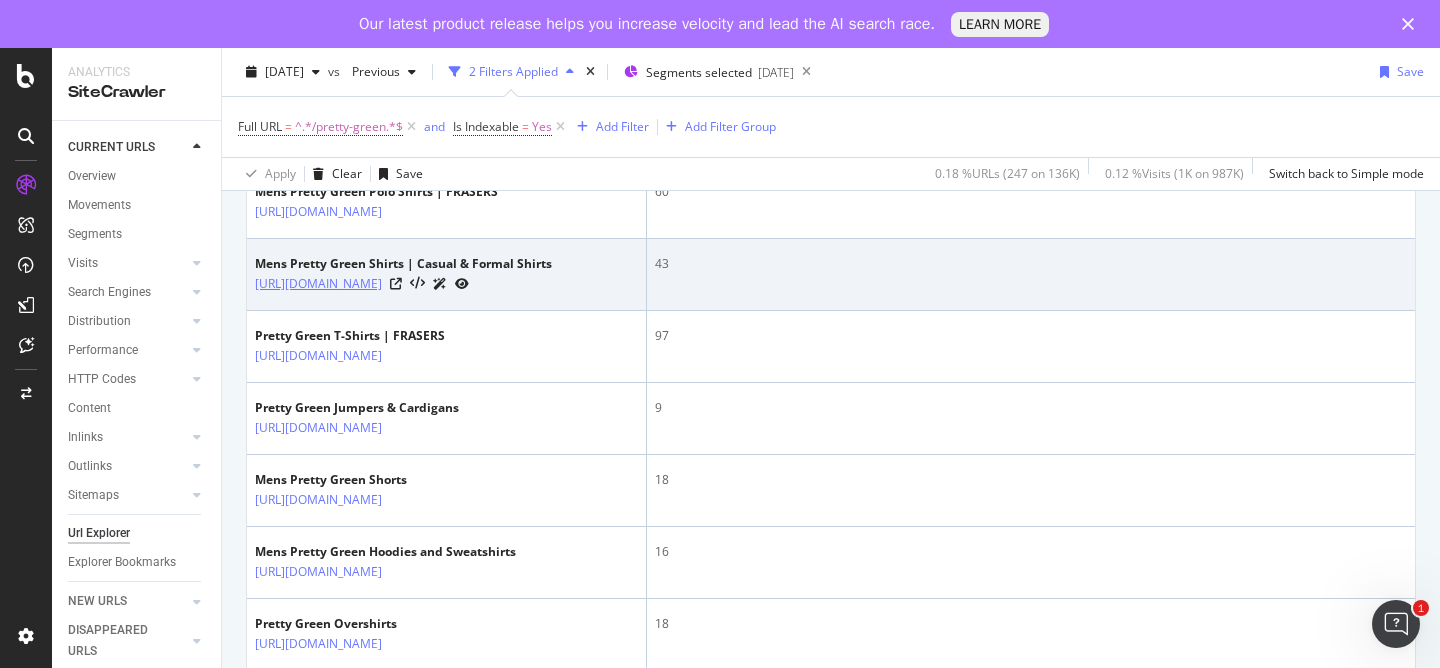 drag, startPoint x: 480, startPoint y: 374, endPoint x: 437, endPoint y: 344, distance: 52.43091 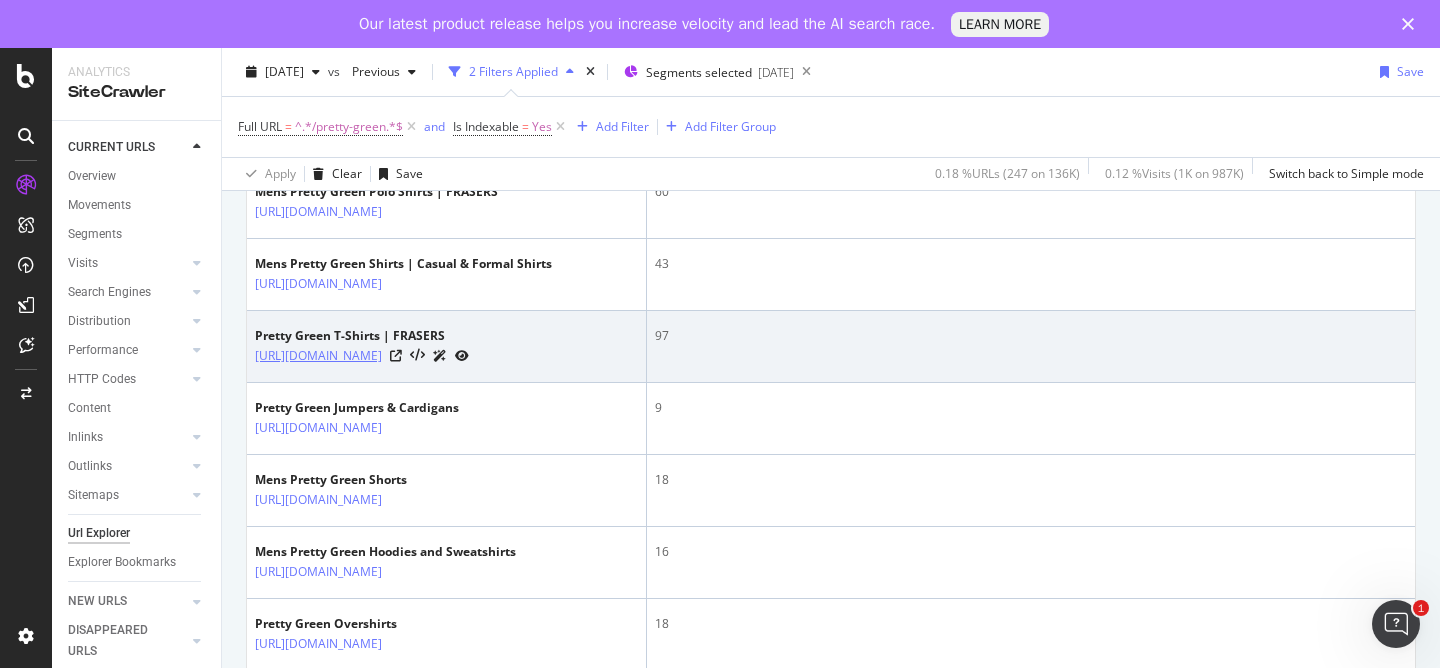 drag, startPoint x: 546, startPoint y: 463, endPoint x: 437, endPoint y: 437, distance: 112.05802 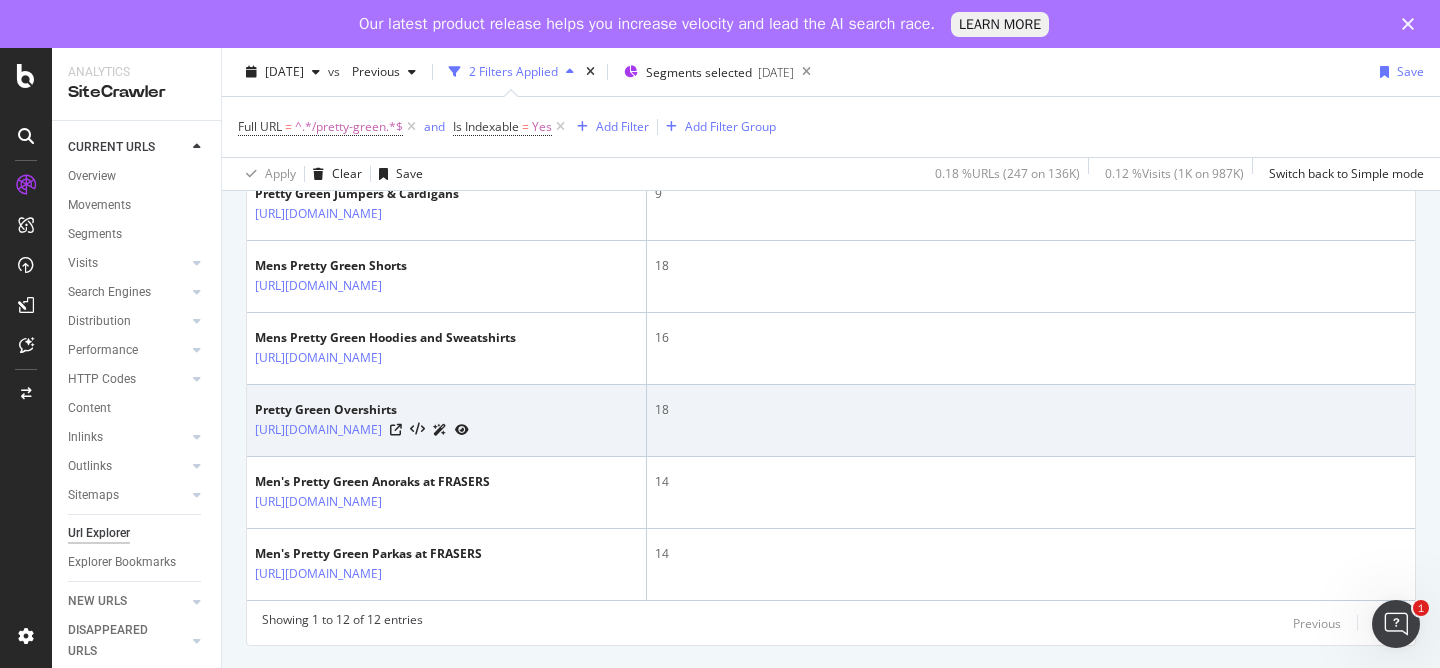 scroll, scrollTop: 988, scrollLeft: 0, axis: vertical 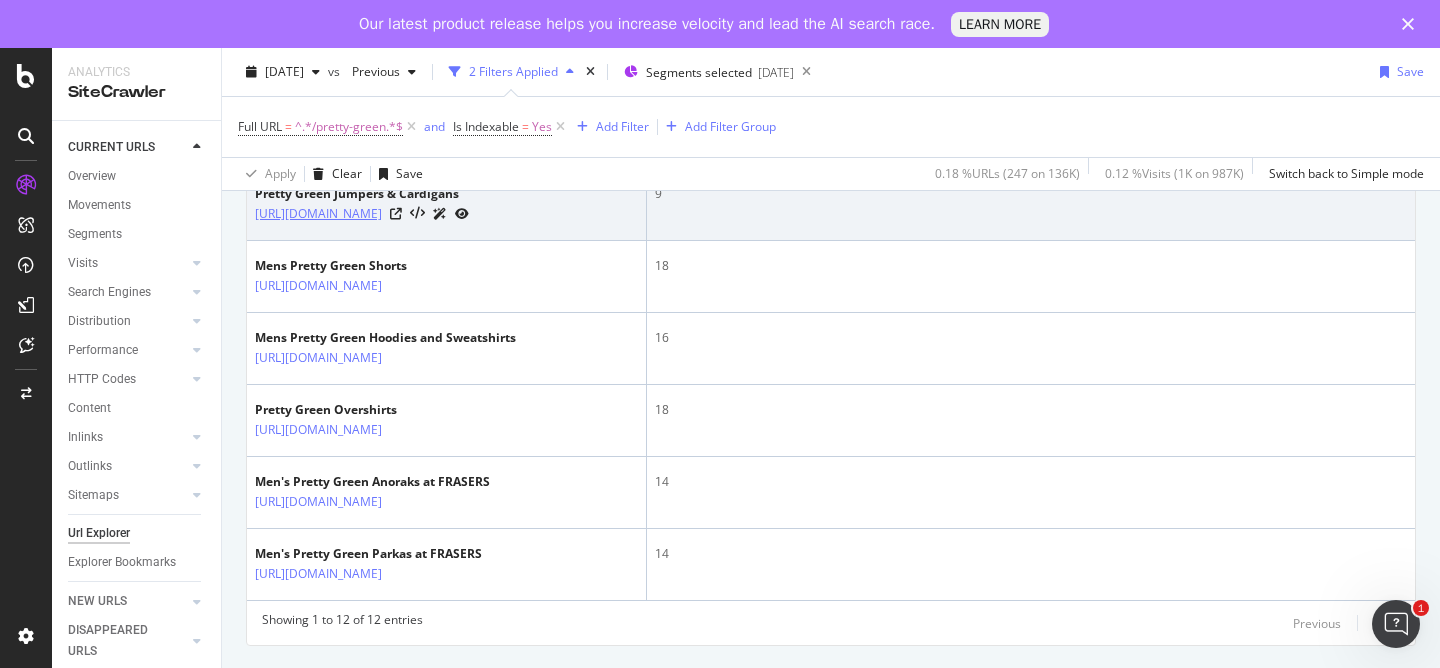 click on "[URL][DOMAIN_NAME]" at bounding box center (318, 214) 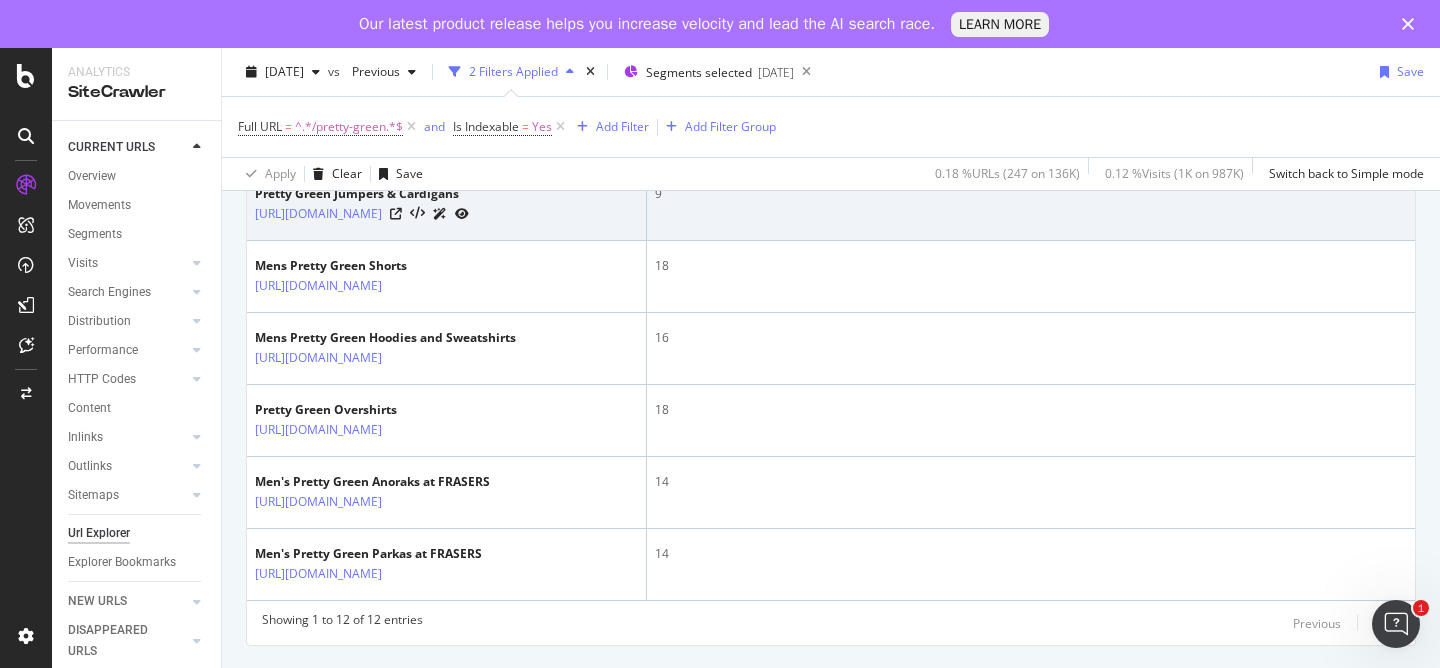 click on "Pretty Green Jumpers & Cardigans [URL][DOMAIN_NAME]" at bounding box center [447, 205] 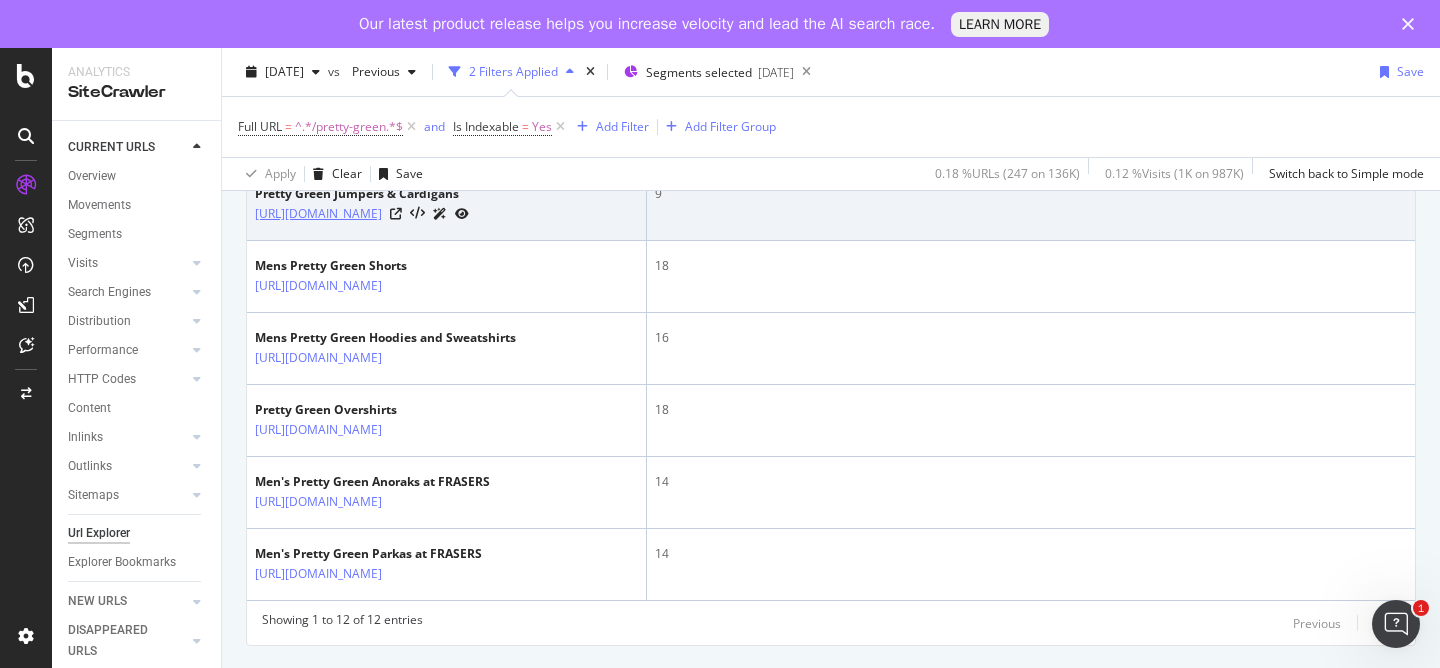 drag, startPoint x: 523, startPoint y: 320, endPoint x: 437, endPoint y: 286, distance: 92.47703 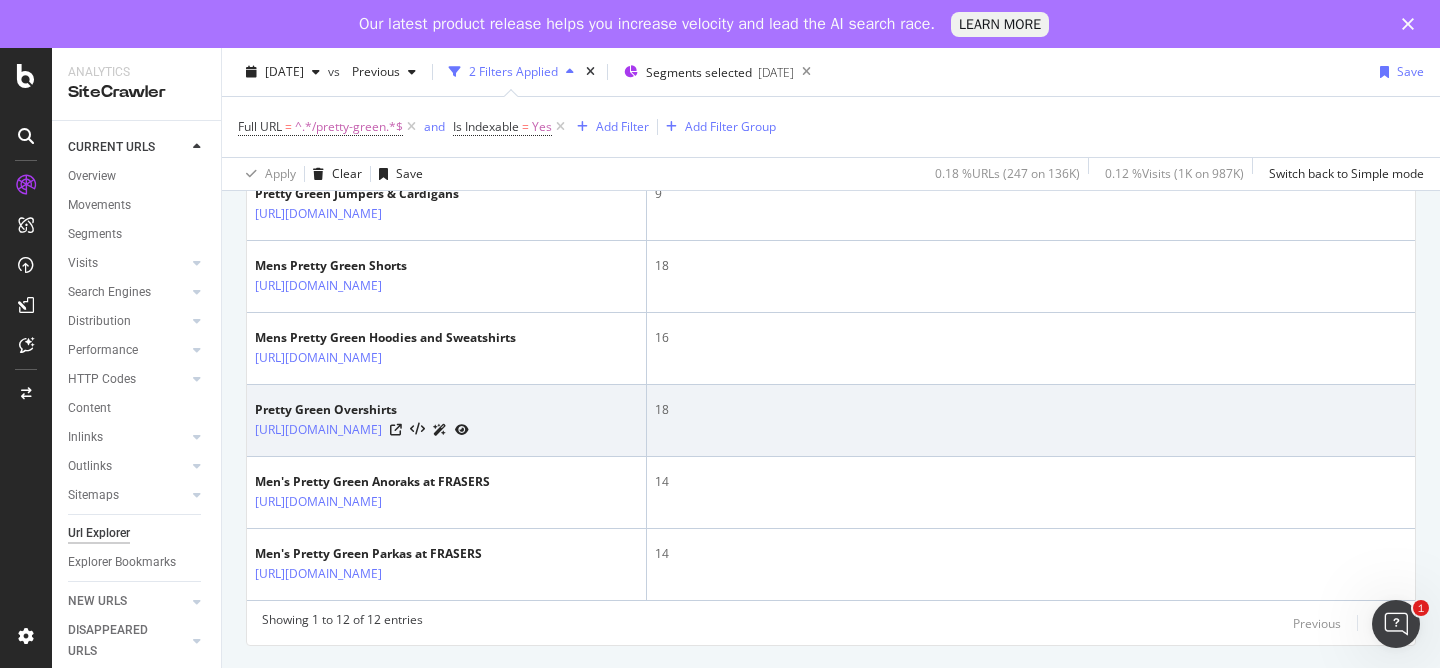 click on "Pretty Green Overshirts [URL][DOMAIN_NAME]" at bounding box center [447, 421] 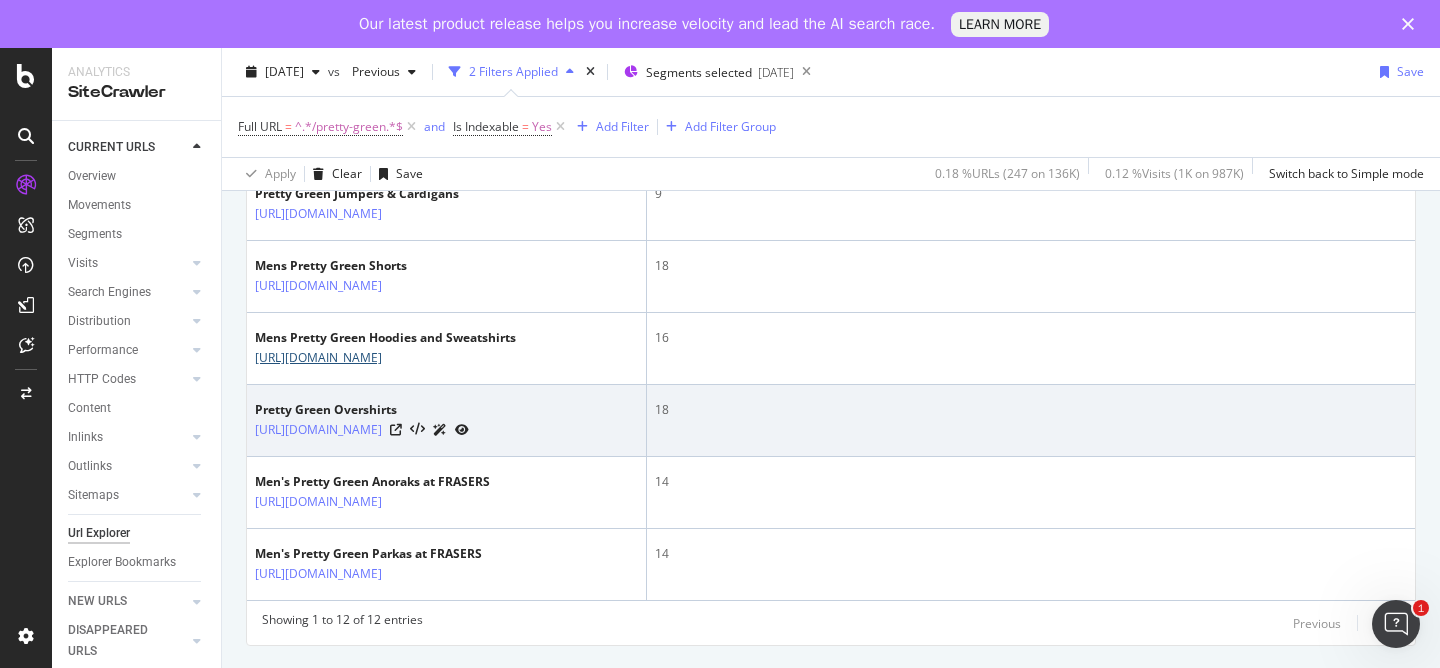 drag, startPoint x: 498, startPoint y: 309, endPoint x: 521, endPoint y: 339, distance: 37.802116 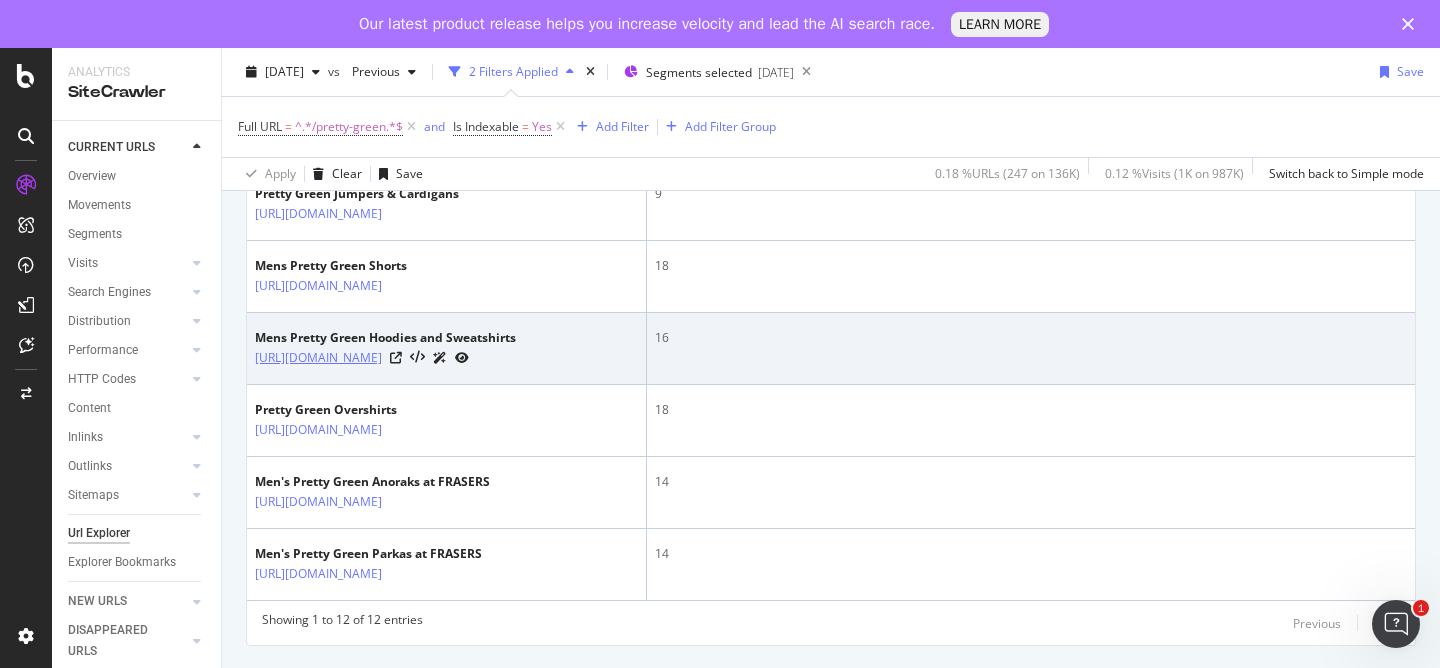 drag, startPoint x: 495, startPoint y: 316, endPoint x: 440, endPoint y: 283, distance: 64.14047 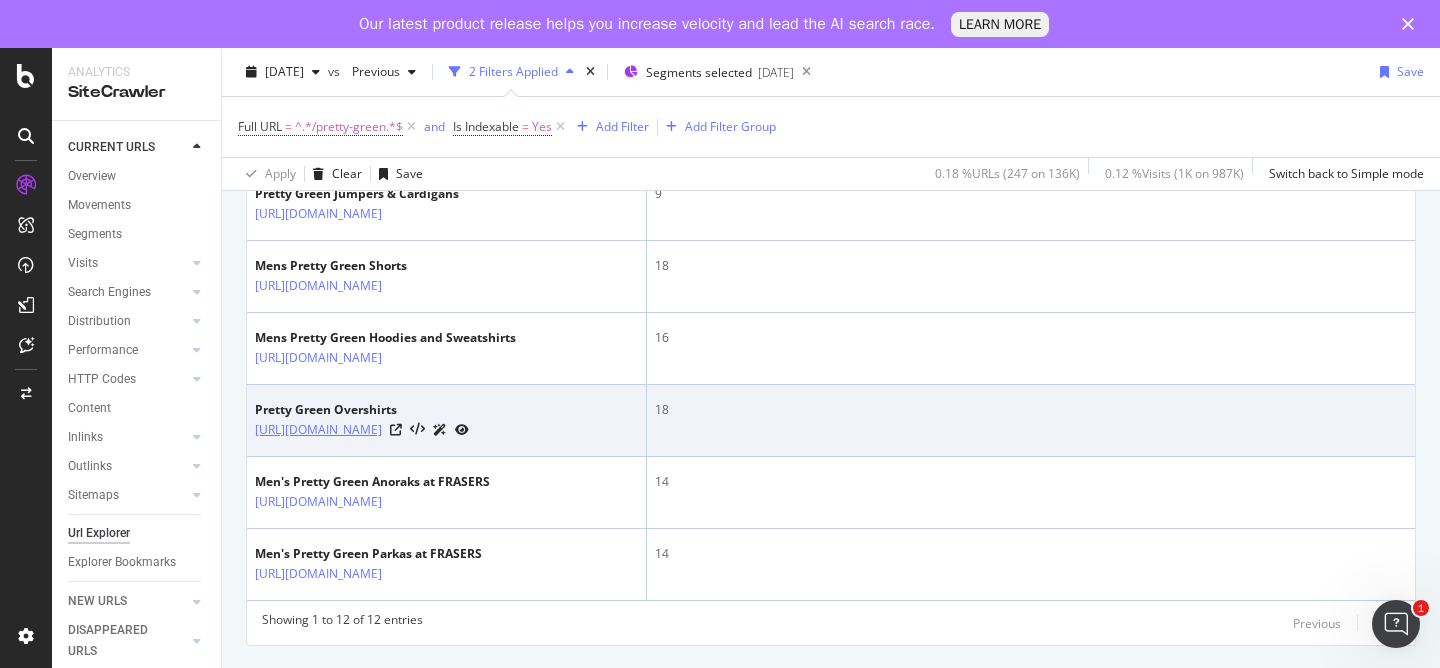 drag, startPoint x: 530, startPoint y: 406, endPoint x: 440, endPoint y: 374, distance: 95.51963 